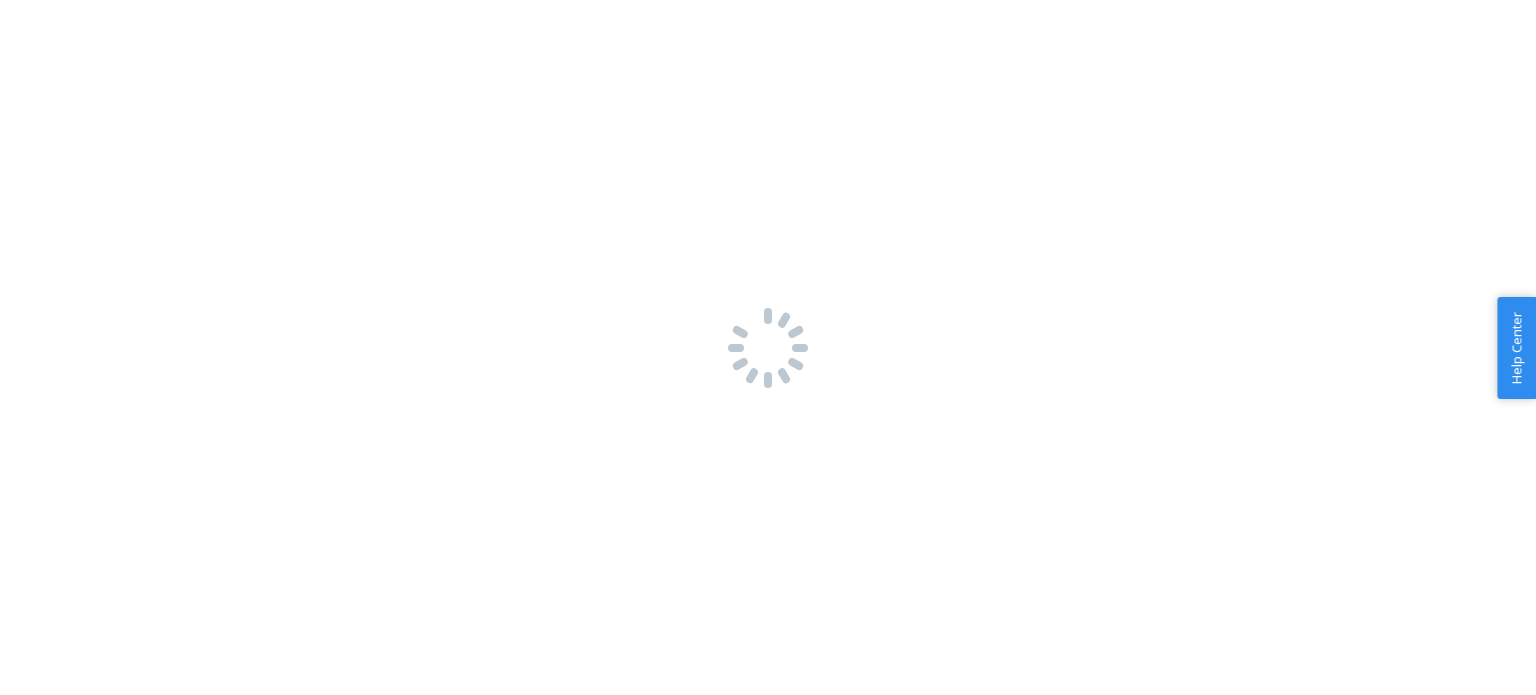 scroll, scrollTop: 0, scrollLeft: 0, axis: both 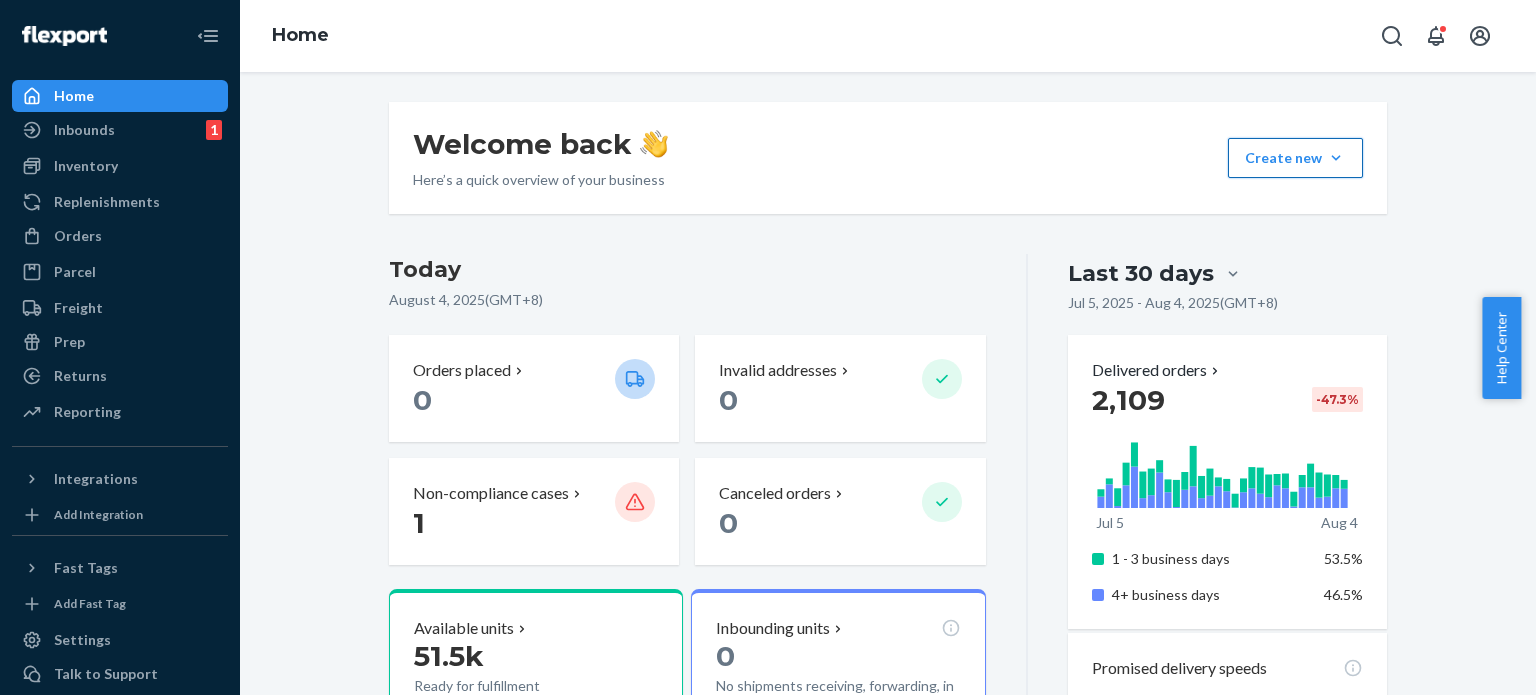 click on "Create new Create new inbound Create new order Create new product" at bounding box center (1295, 158) 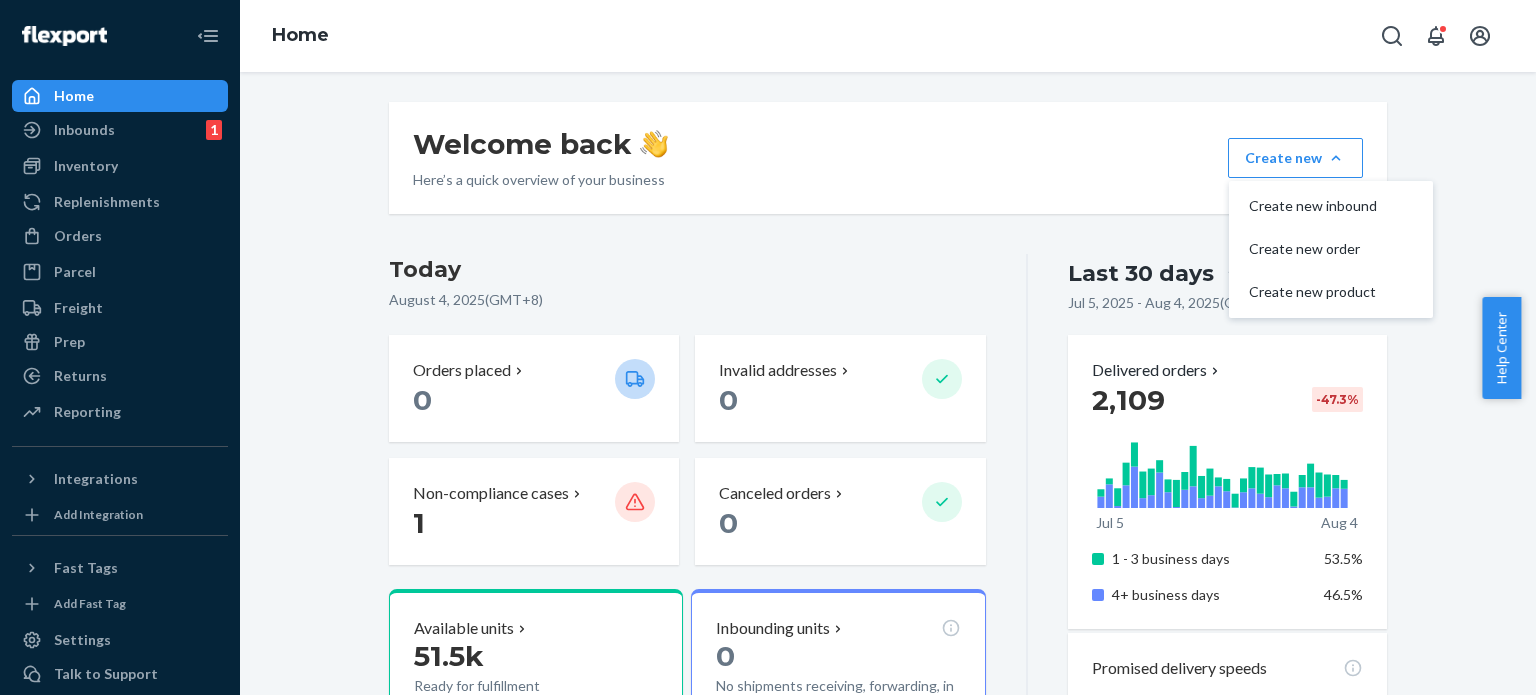 click on "Welcome back  Here’s a quick overview of your business Create new Create new inbound Create new order Create new product Today August 4, 2025  ( GMT+8 ) Orders placed   0   Invalid addresses   0   Non-compliance cases   1   Canceled orders   0   Available units 51.5k Ready for fulfillment Inbounding units 0 No shipments receiving, forwarding, in transit, or ready to ship Popular SKUs to replenish Avoid missing out on sales by inbounding these SKUs SKU Days of inventory left Regions Demi Boost Inserts ( Small / Beige ) 74  sold ·  -11  available 0 0 of 5 Invisible Lift Inserts ( Medium / Sand ) 64  sold ·  7  available 3 1 of 5 Ultra Boost Inserts(E / Beige) 47  sold ·  25  available 17 1 of 5 Invisible Lift Inserts ( Medium / Beige ) 28  sold ·  -2  available 17 2 of 5 BOOMBA Sticky Bra (B / Beige) 22  sold ·  15  available 20 1 of 5 1 – 5 of  32  products   Shopify Expect $0 additional shipping cost per unit. Add badge Last 30 days Jul 5, 2025 - Aug 4, 2025  ( GMT+8 ) Delivered orders 2,109 -47.3 %" at bounding box center [888, 1044] 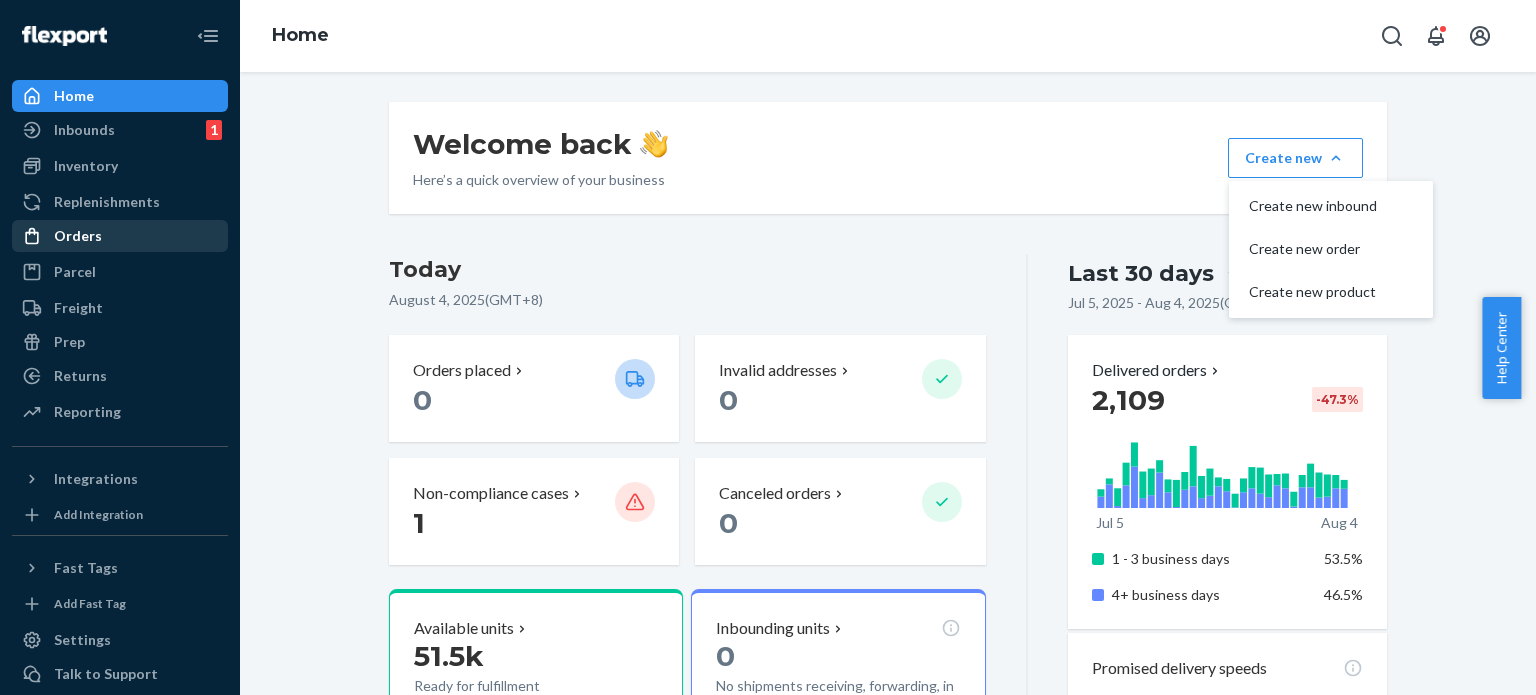 click on "Orders" at bounding box center [120, 236] 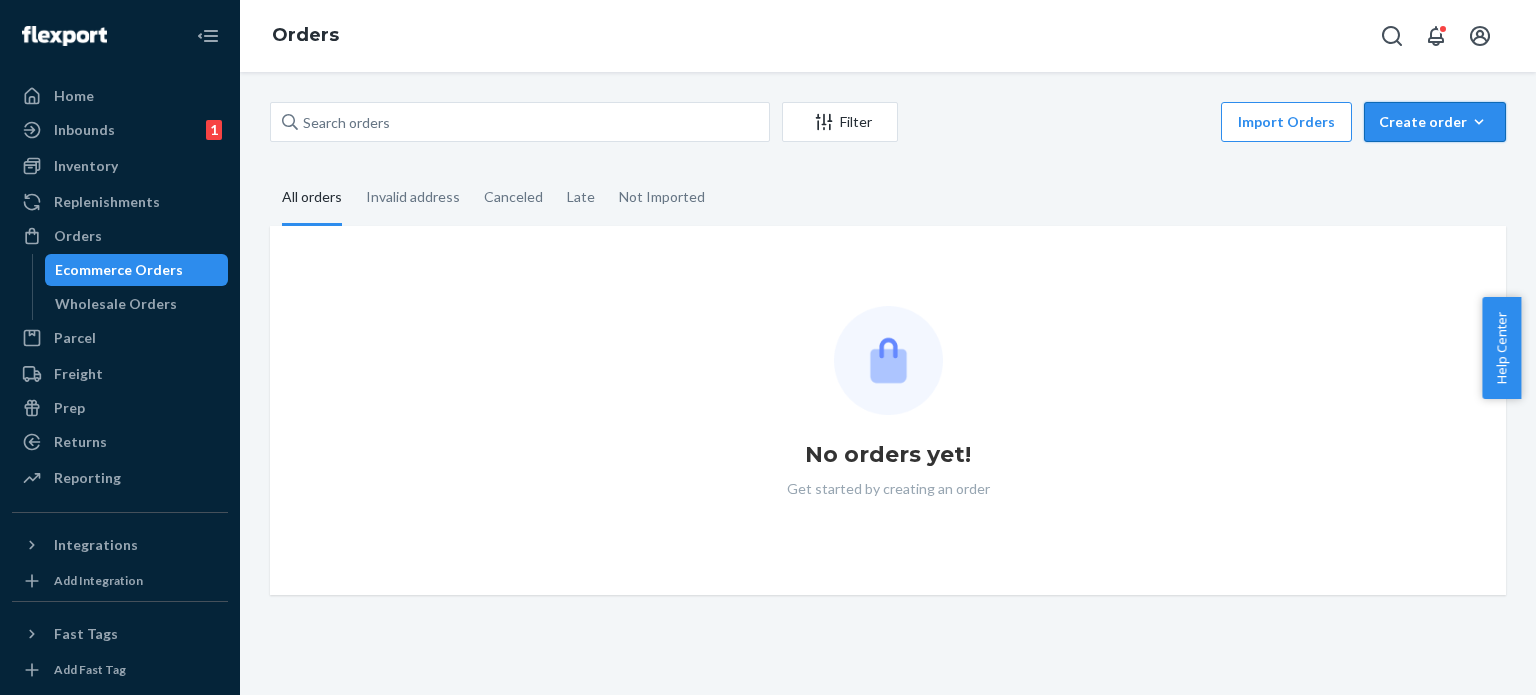 click on "Create order" at bounding box center (1435, 122) 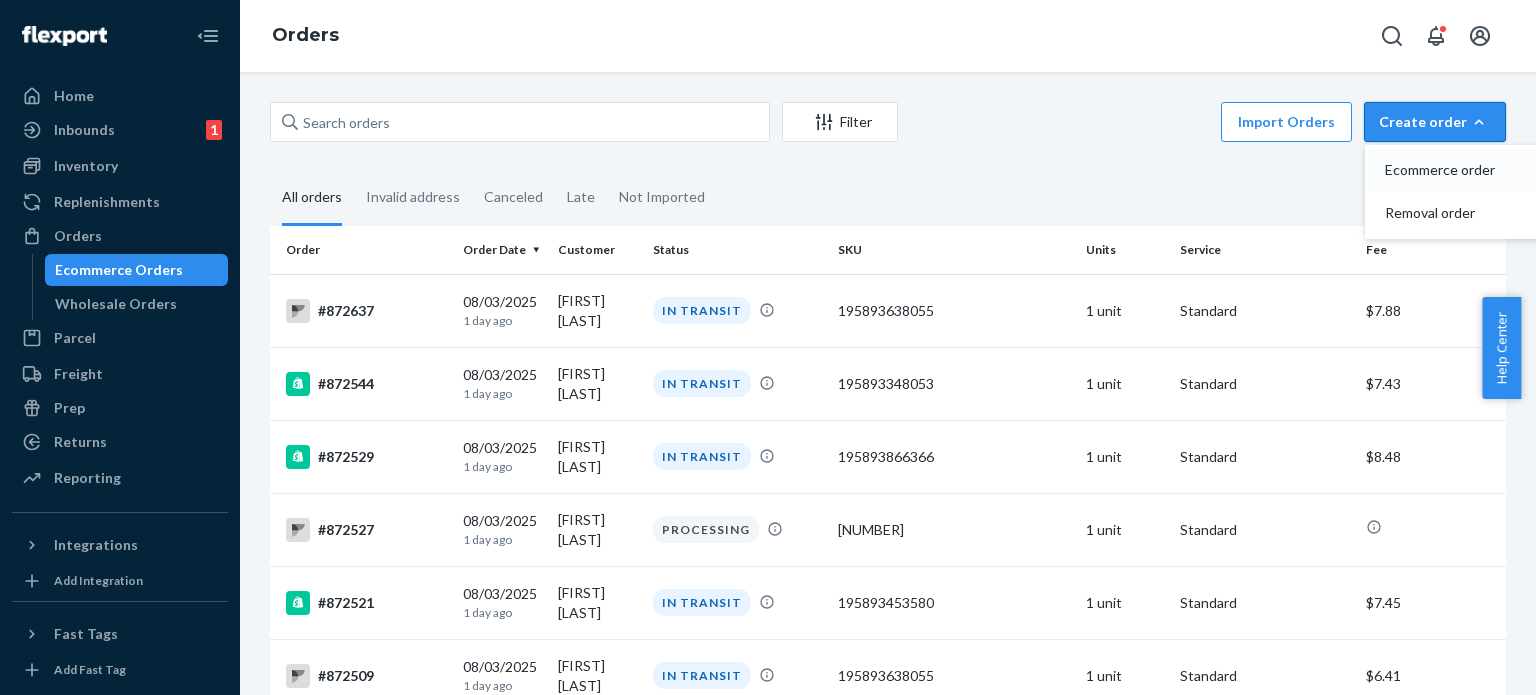 click on "Ecommerce order" at bounding box center (1447, 170) 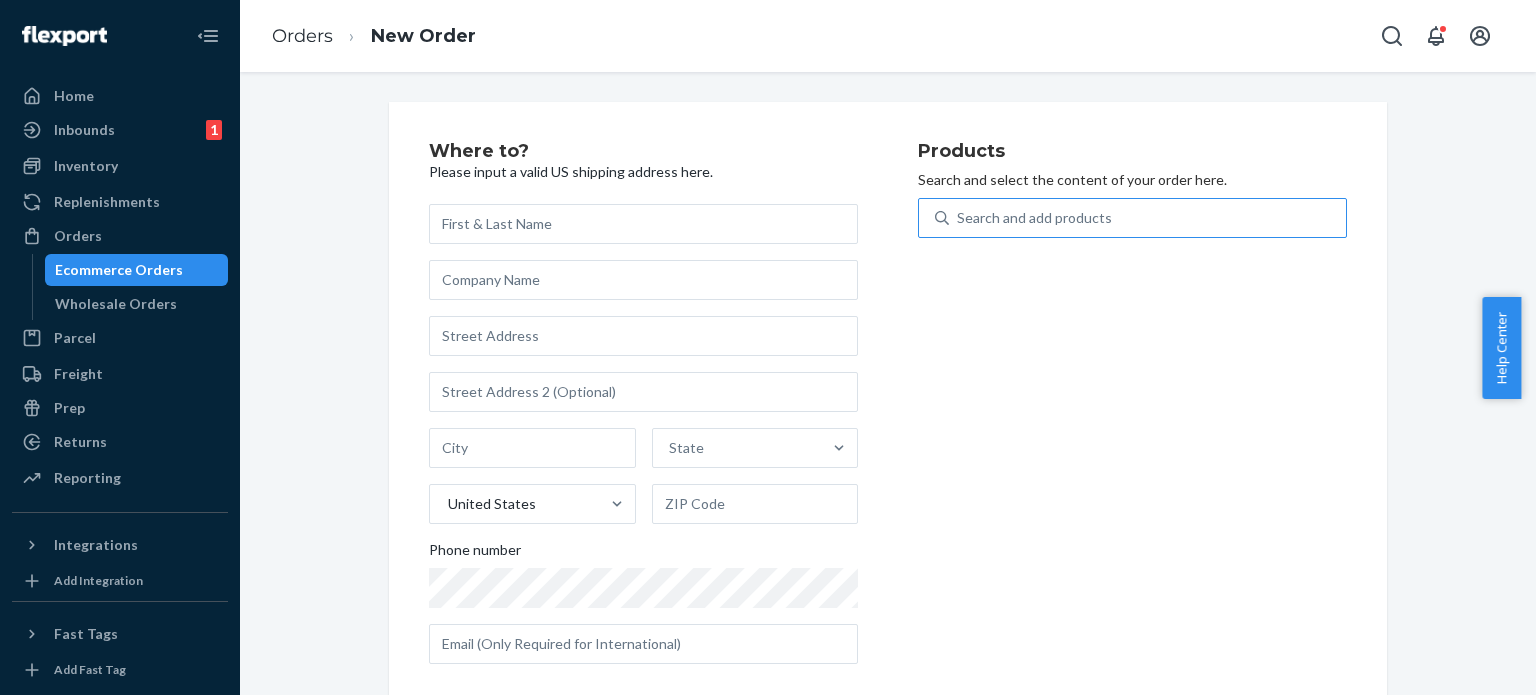 click on "Search and add products" at bounding box center (1034, 218) 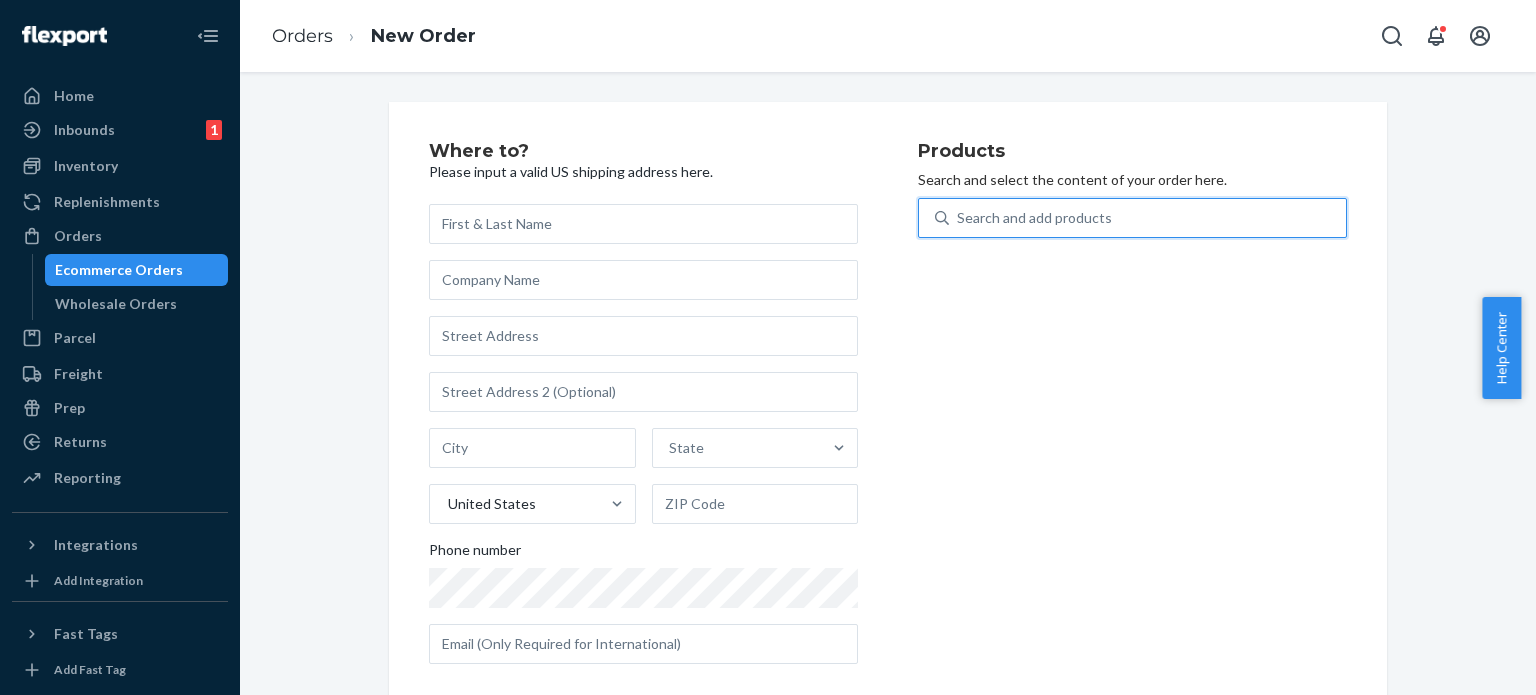 click on "Search and add products" at bounding box center (1034, 218) 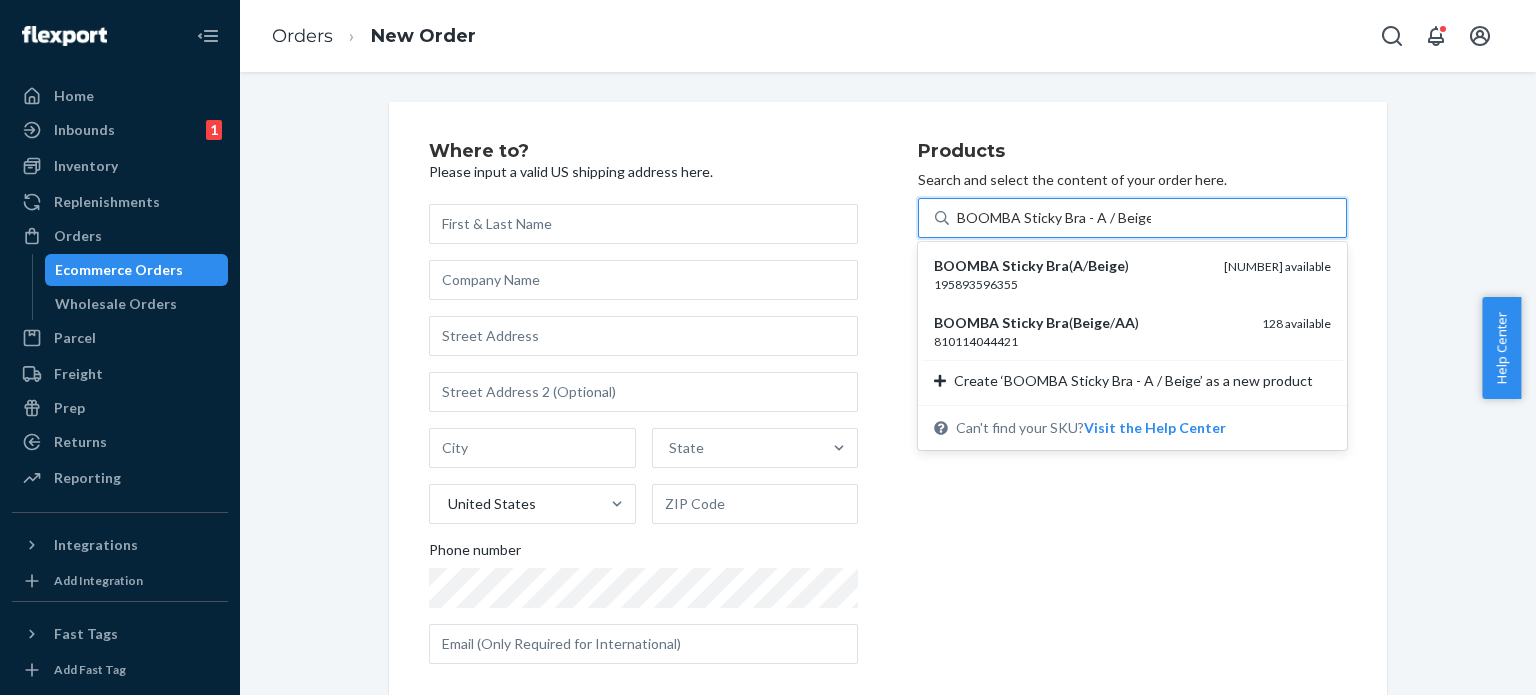 type on "BOOMBA Sticky Bra - A / Beige" 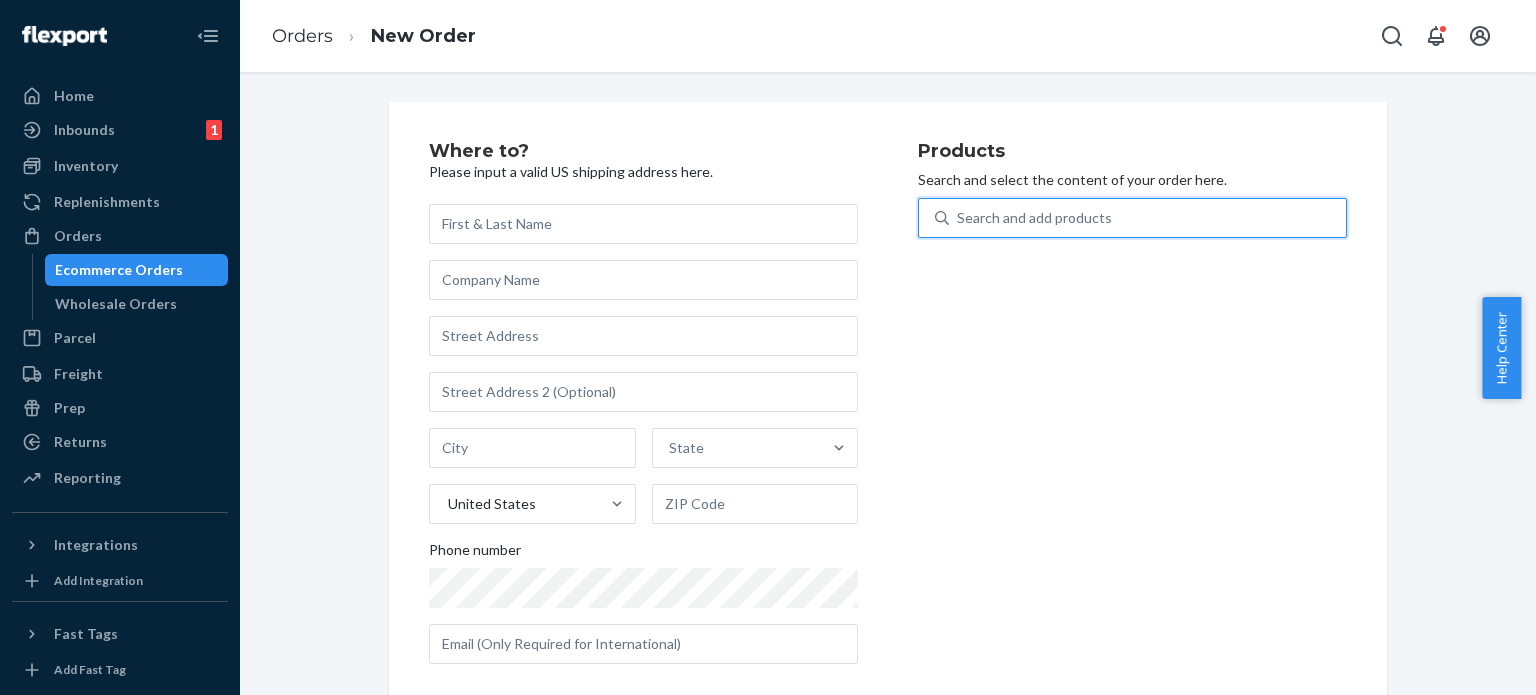 click on "Search and add products" at bounding box center [1034, 218] 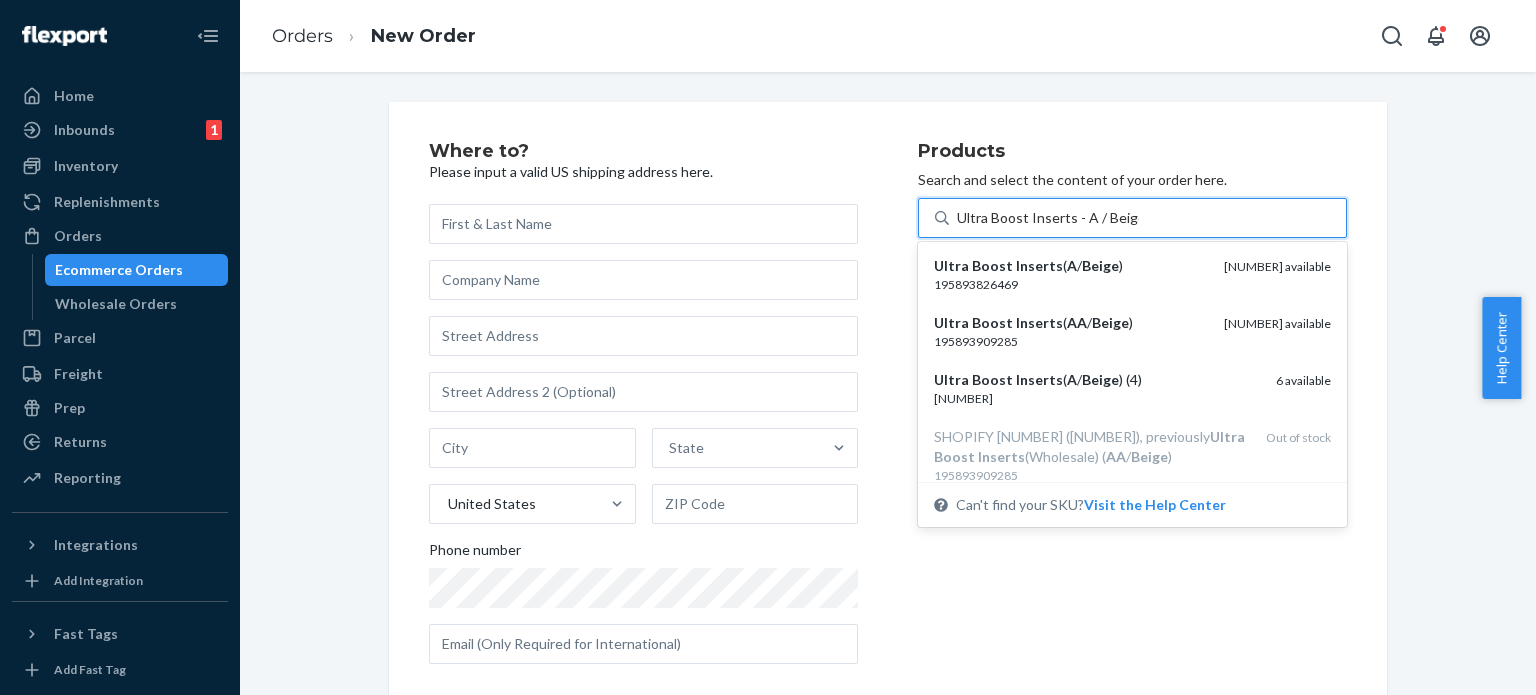 type on "Ultra Boost Inserts - A / Beige" 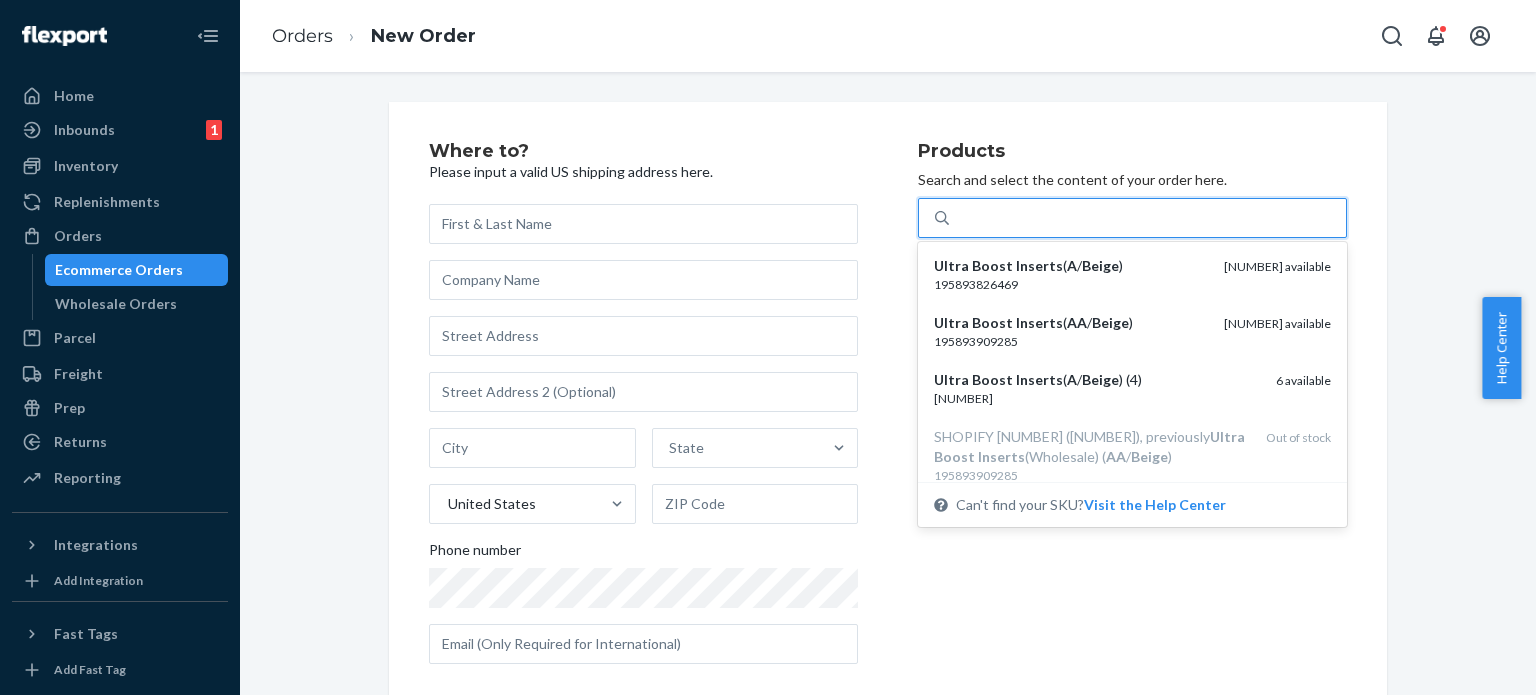 click on "Where to? Please input a valid US shipping address here. State United States Phone number Products Search and select the content of your order here.      option undefined focused, 1 of 11. 11 results available for search term Ultra Boost Inserts - A / Beige. Use Up and Down to choose options, press Enter to select the currently focused option, press Escape to exit the menu, press Tab to select the option and exit the menu. Ultra Boost Inserts - A / Beige Ultra   Boost   Inserts  ( A  /  Beige ) [NUMBER] [NUMBER] available Ultra   Boost   Inserts  ( AA  /  Beige ) [NUMBER] [NUMBER] available Ultra   Boost   Inserts  ( A  /  Beige ) (4) [NUMBER] [NUMBER] available SHOPIFY [NUMBER] ([NUMBER]), previously  Ultra   Boost   Inserts  (Wholesale) ( AA  /  Beige ) [NUMBER] Out of stock SHOPIFY [NUMBER] ([NUMBER]), previously  Ultra   Boost   Inserts  (Wholesale) ( AA  /  Beige ) [NUMBER] Out of stock SHOPIFY [NUMBER] ([NUMBER]), previously  Ultra   Boost   Inserts  (Wholesale) ( A )" at bounding box center [888, 411] 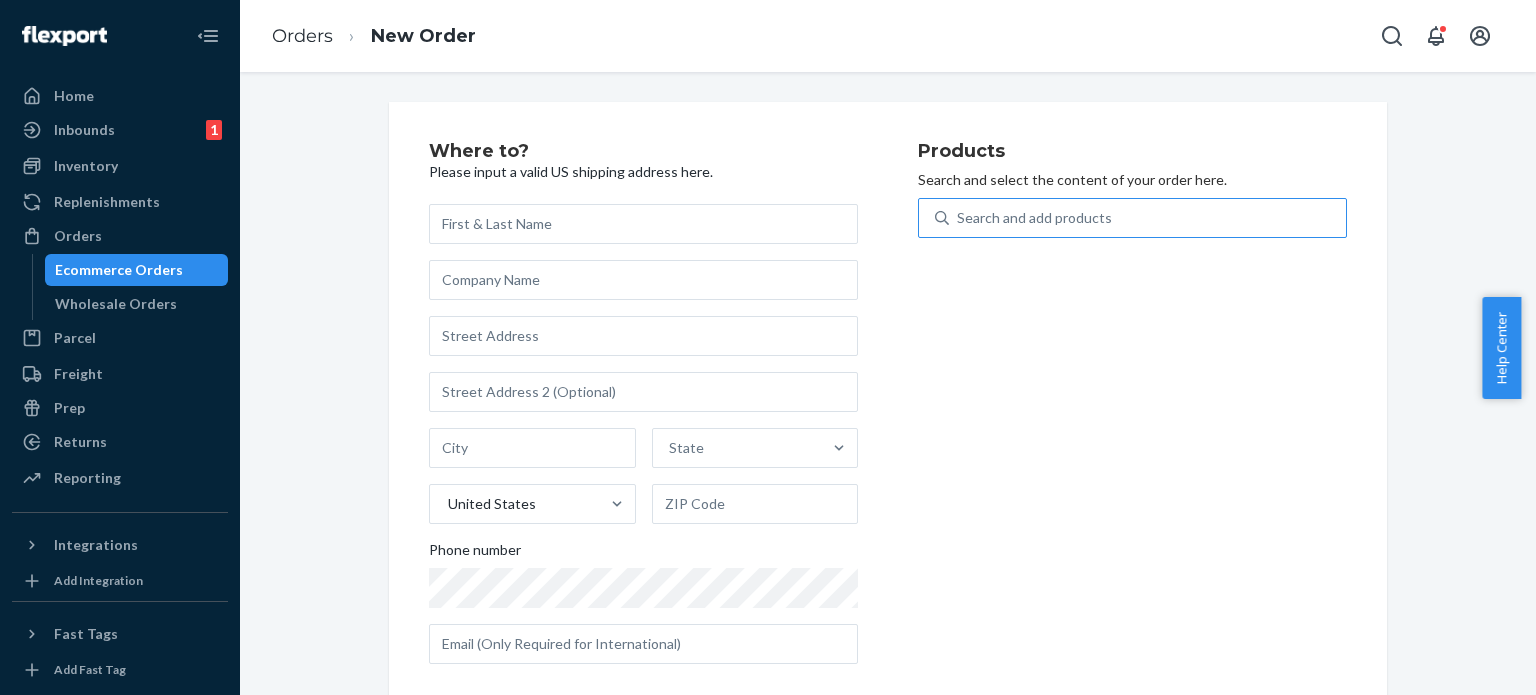 click on "Search and add products" at bounding box center [1147, 218] 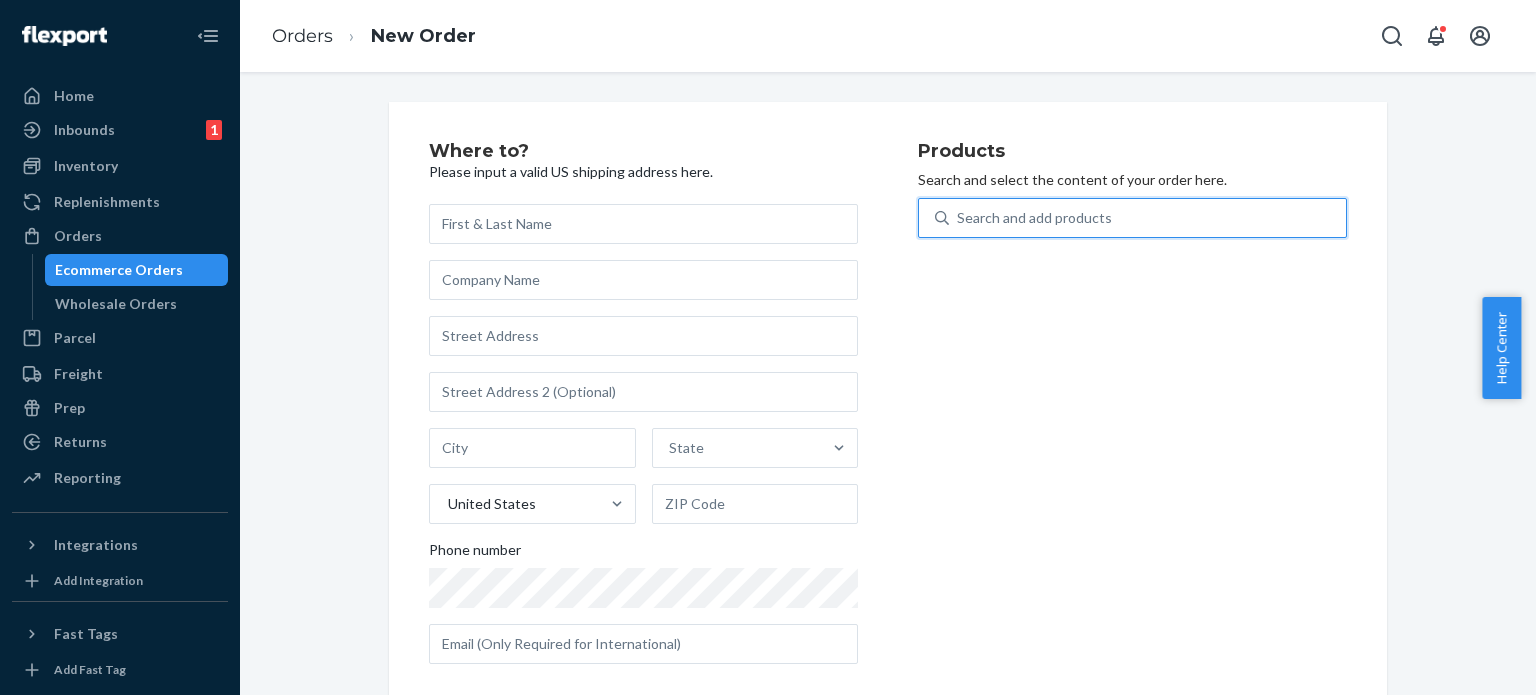 click on "Search and add products" at bounding box center [1147, 218] 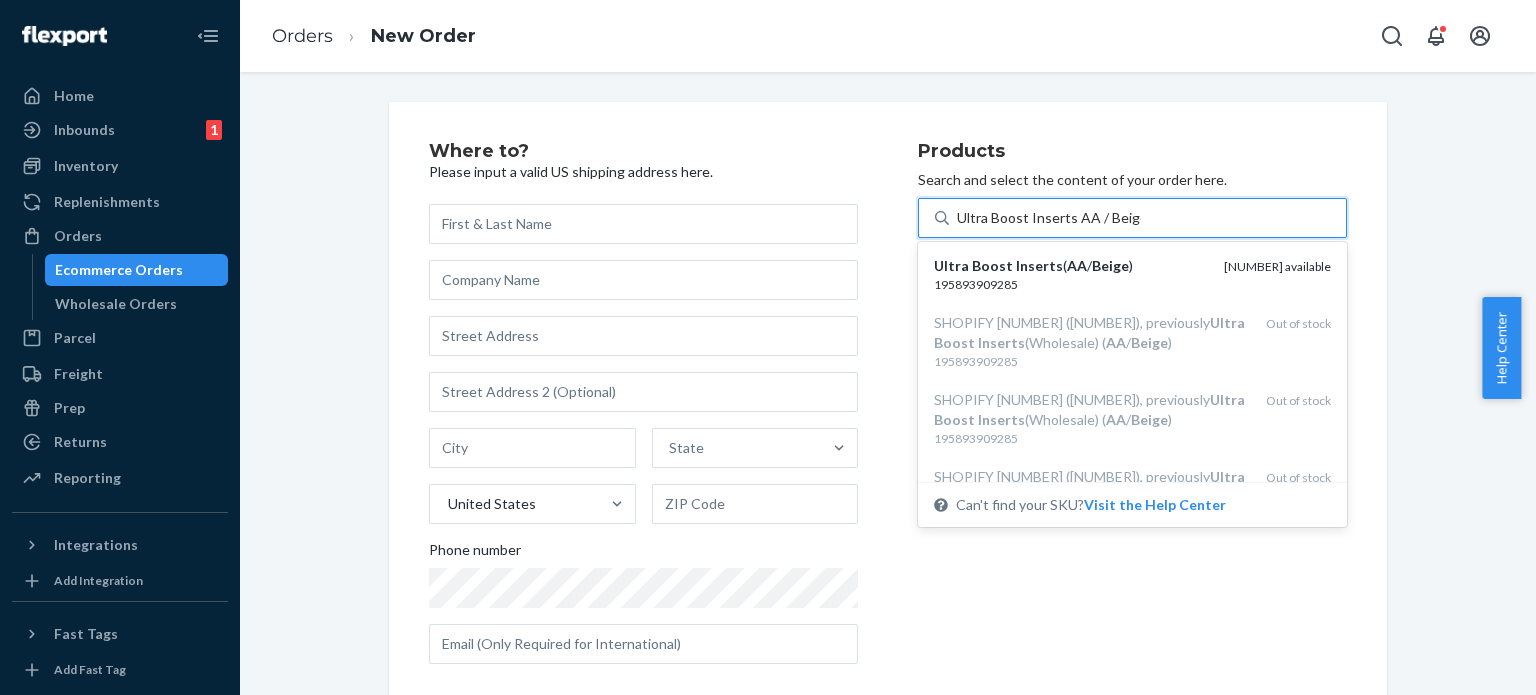 type 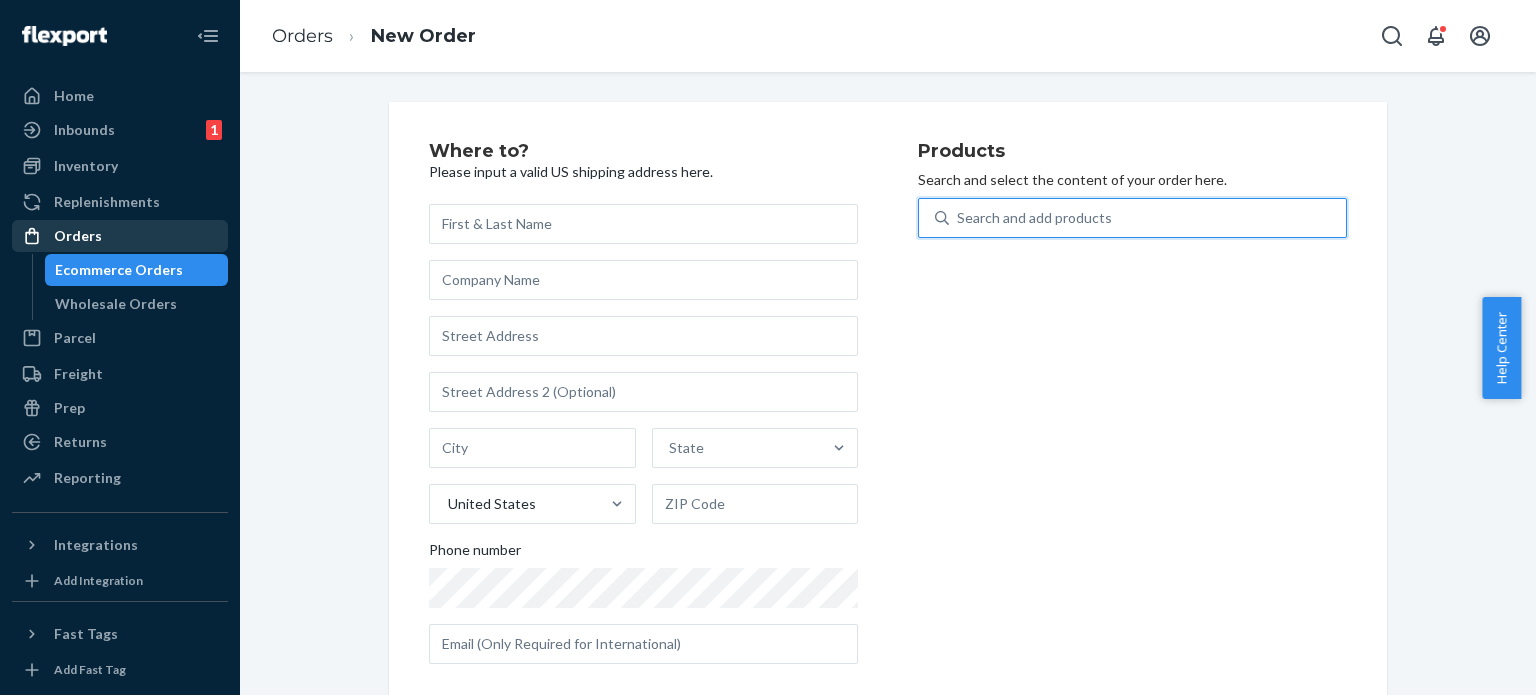 click on "Orders" at bounding box center (120, 236) 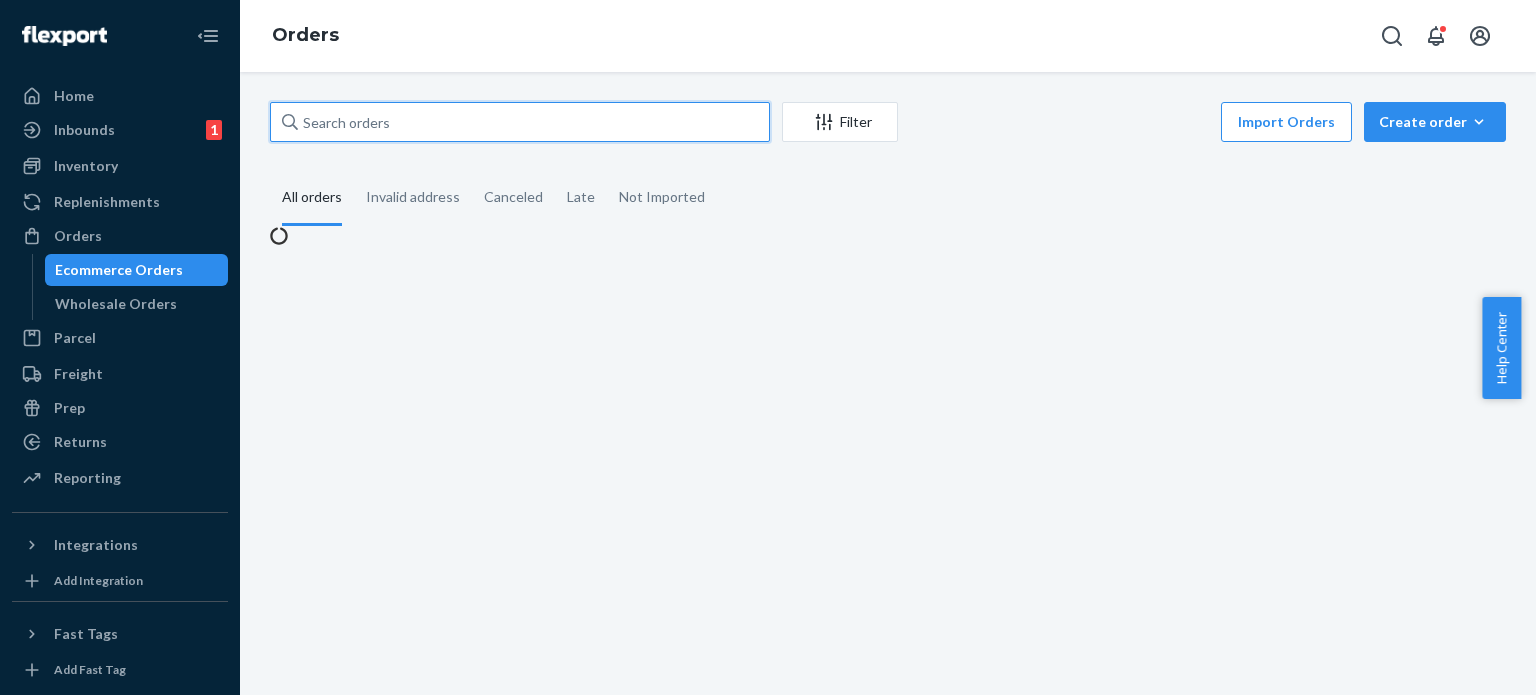 click at bounding box center [520, 122] 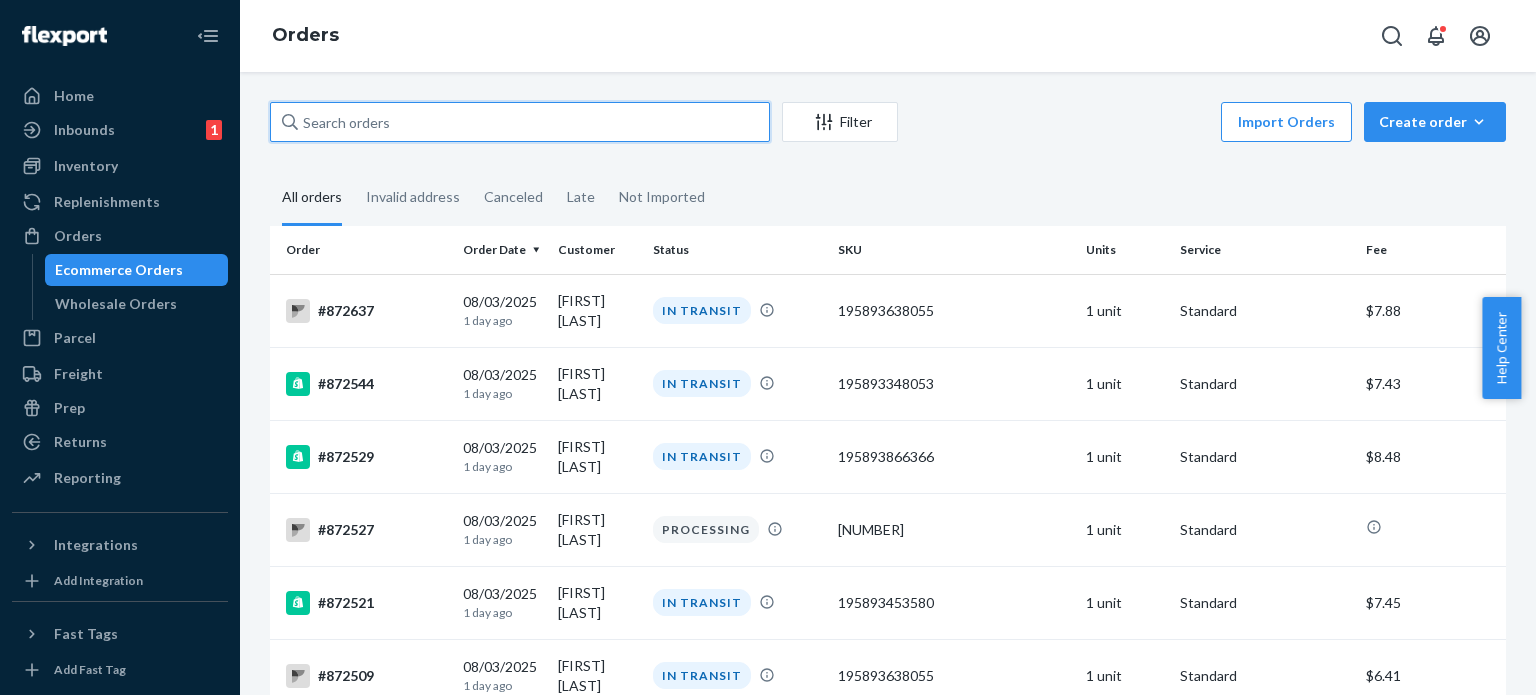 paste on "[NUMBER]" 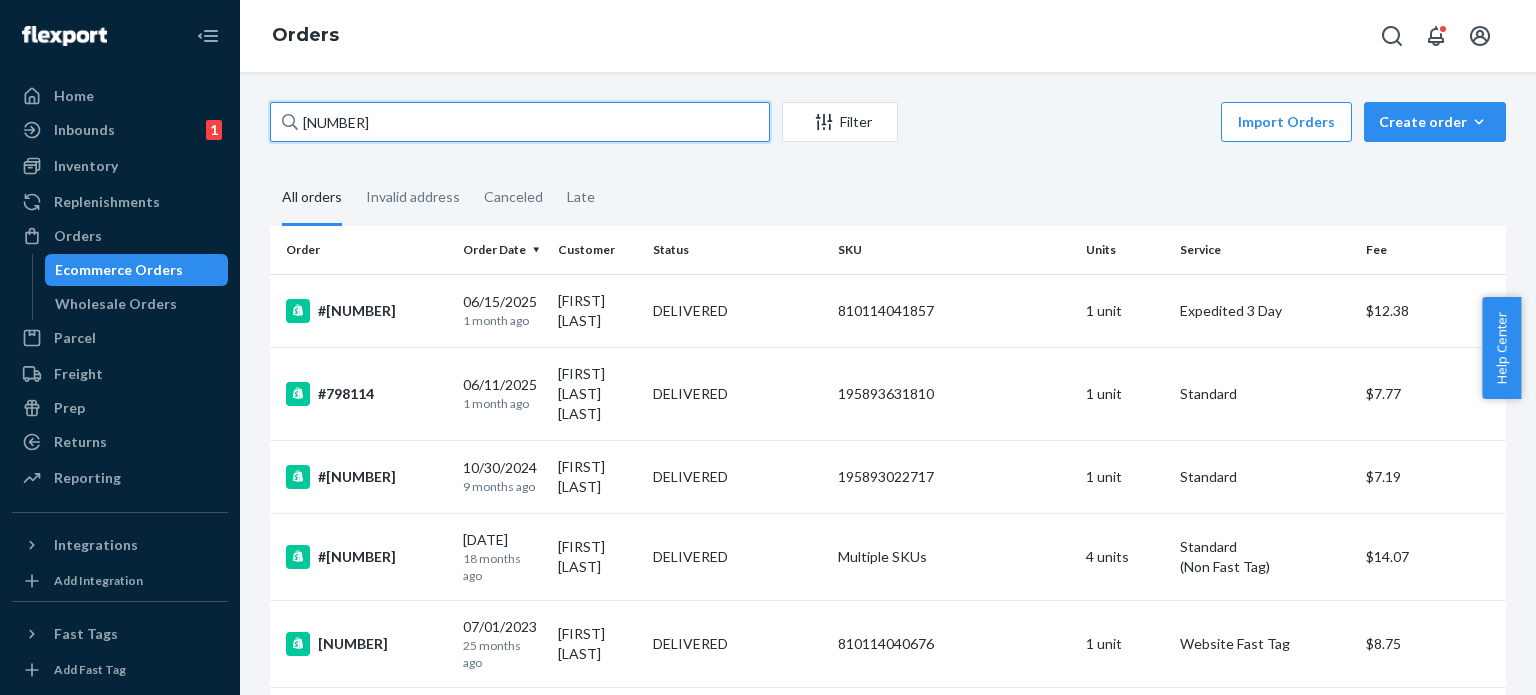 type 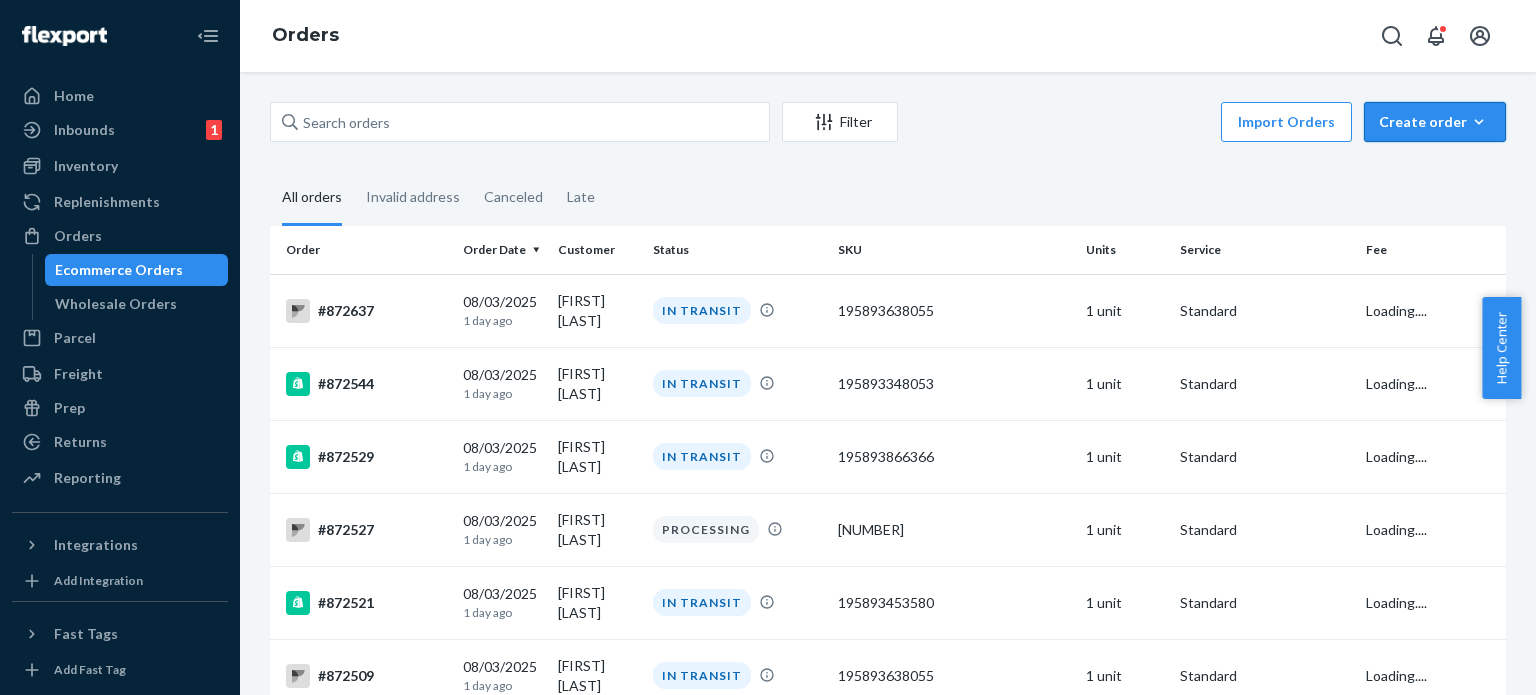 click on "Create order" at bounding box center (1435, 122) 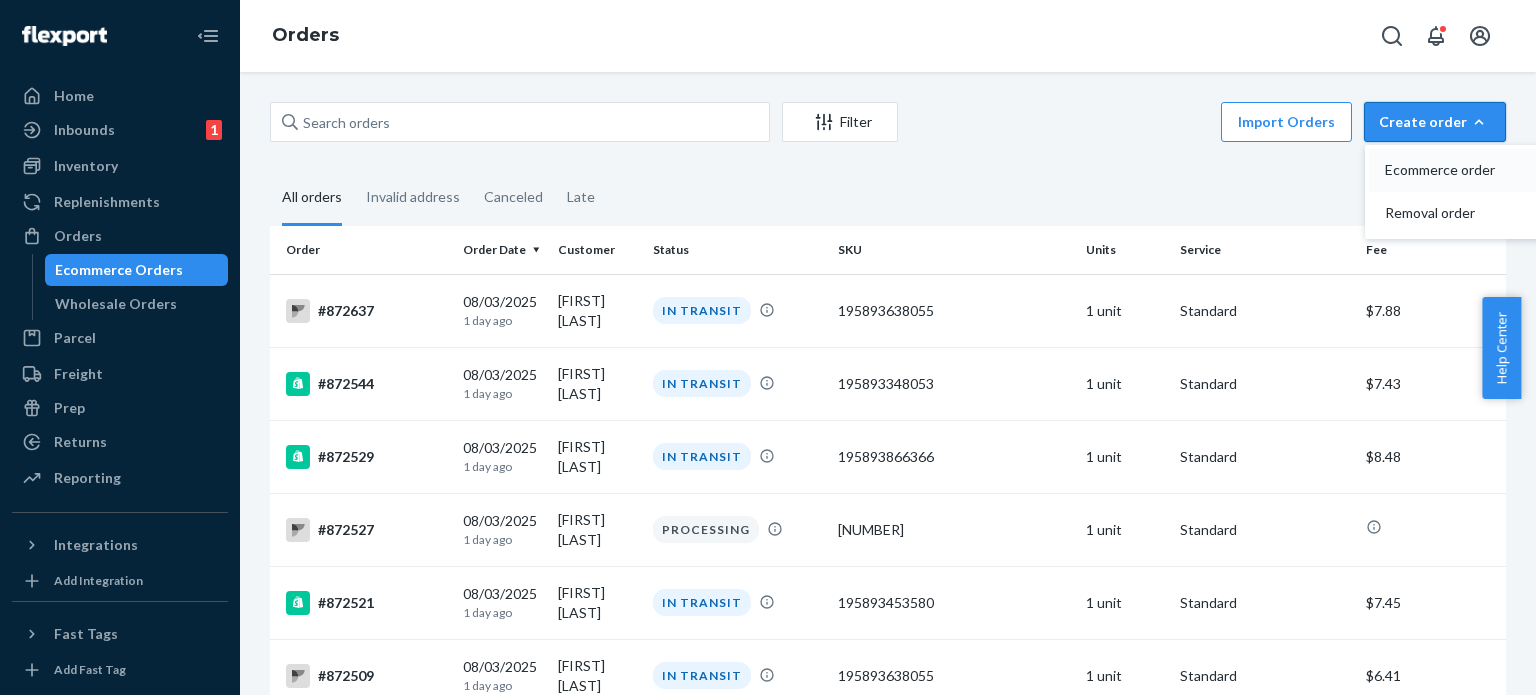 click on "Ecommerce order" at bounding box center [1447, 170] 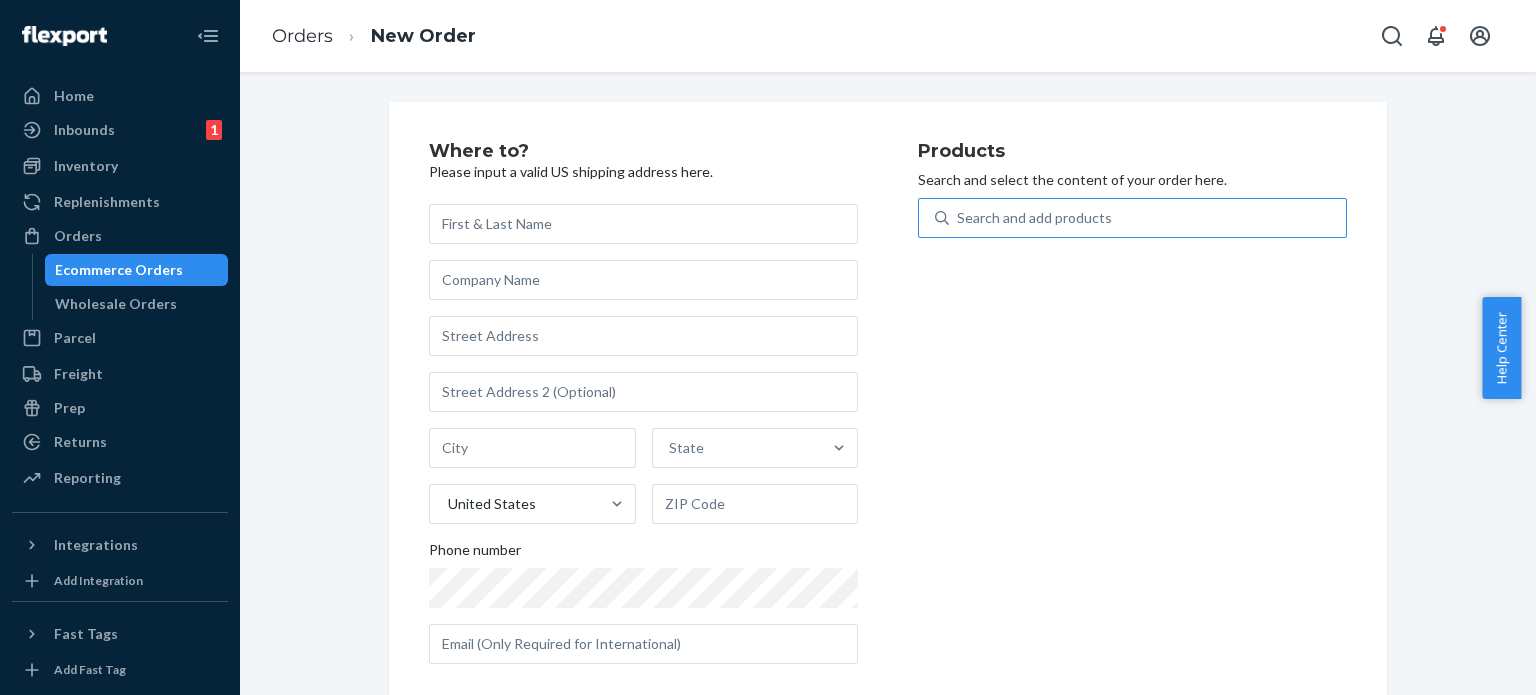 click on "Search and add products" at bounding box center (1147, 218) 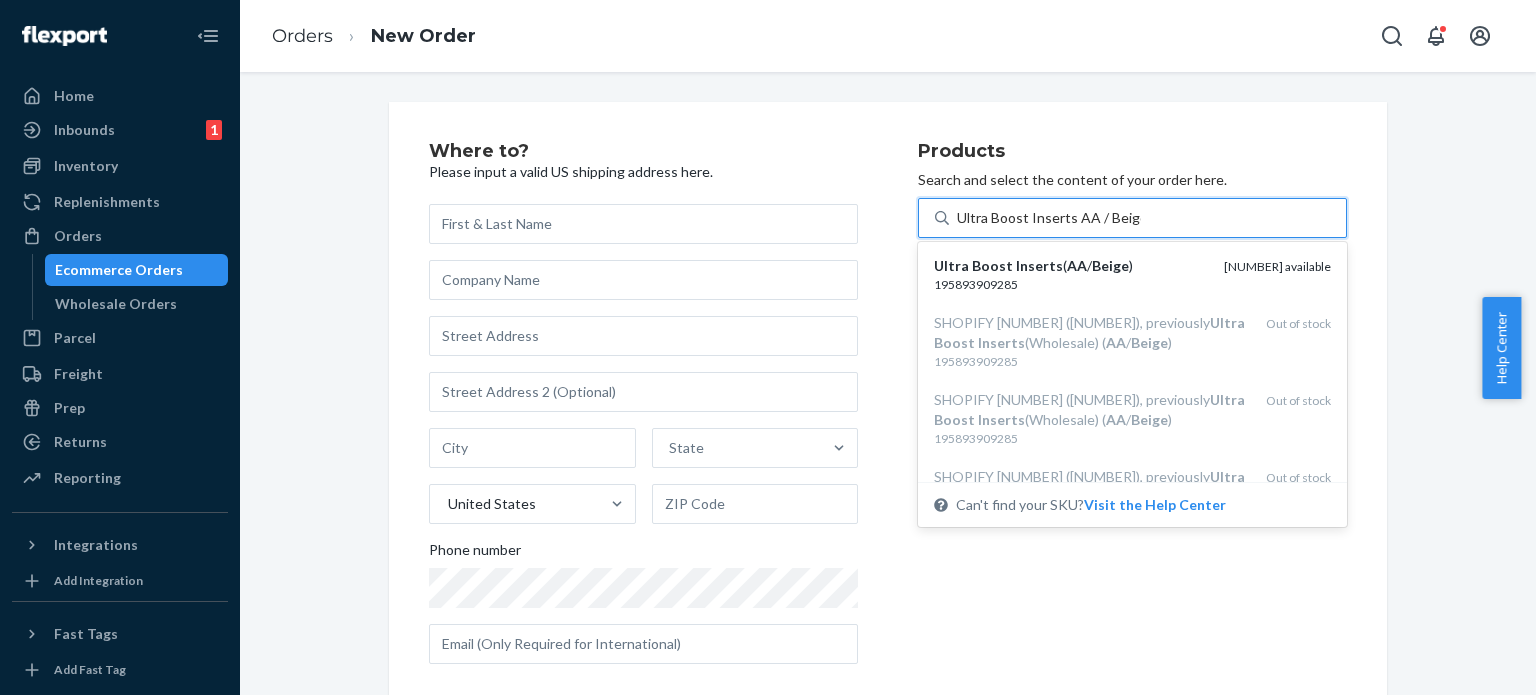 type on "Ultra Boost Inserts AA / Beige" 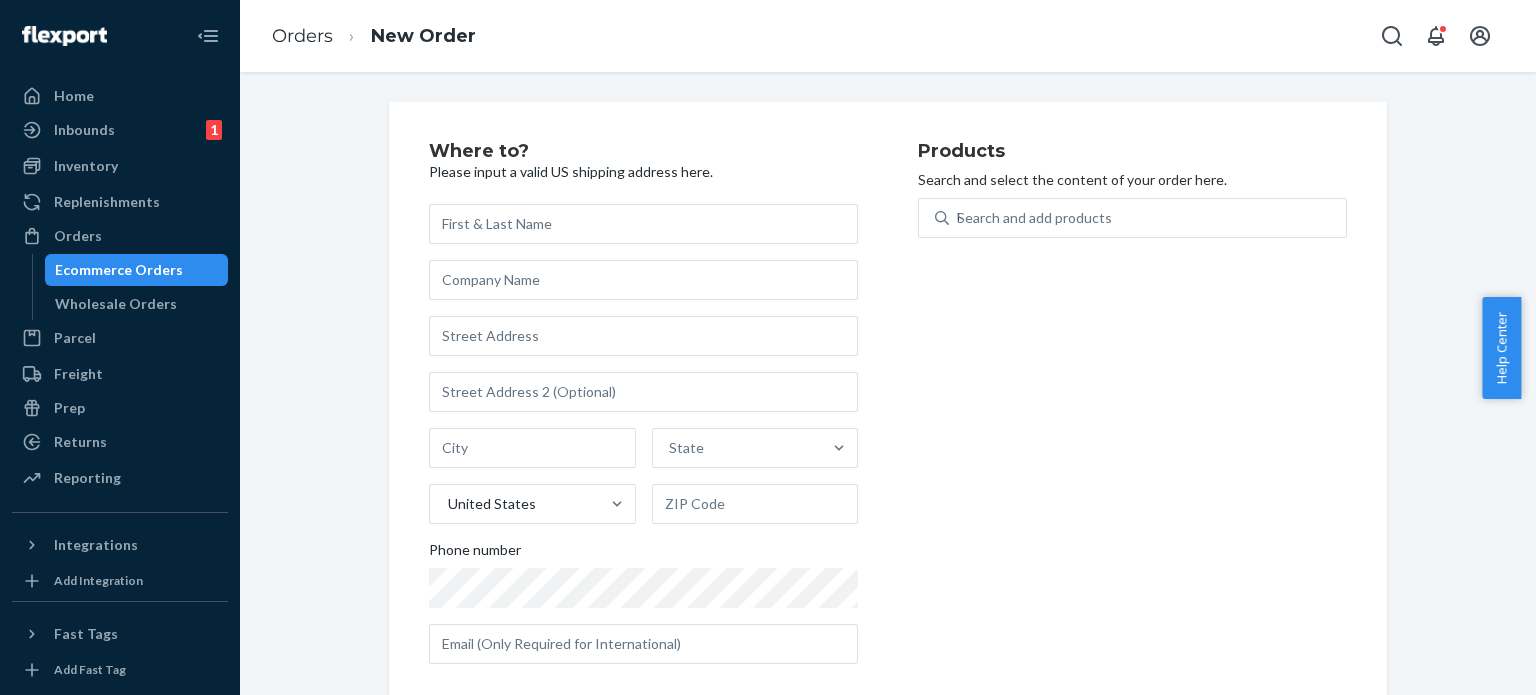 click on "Ecommerce Orders" at bounding box center (119, 270) 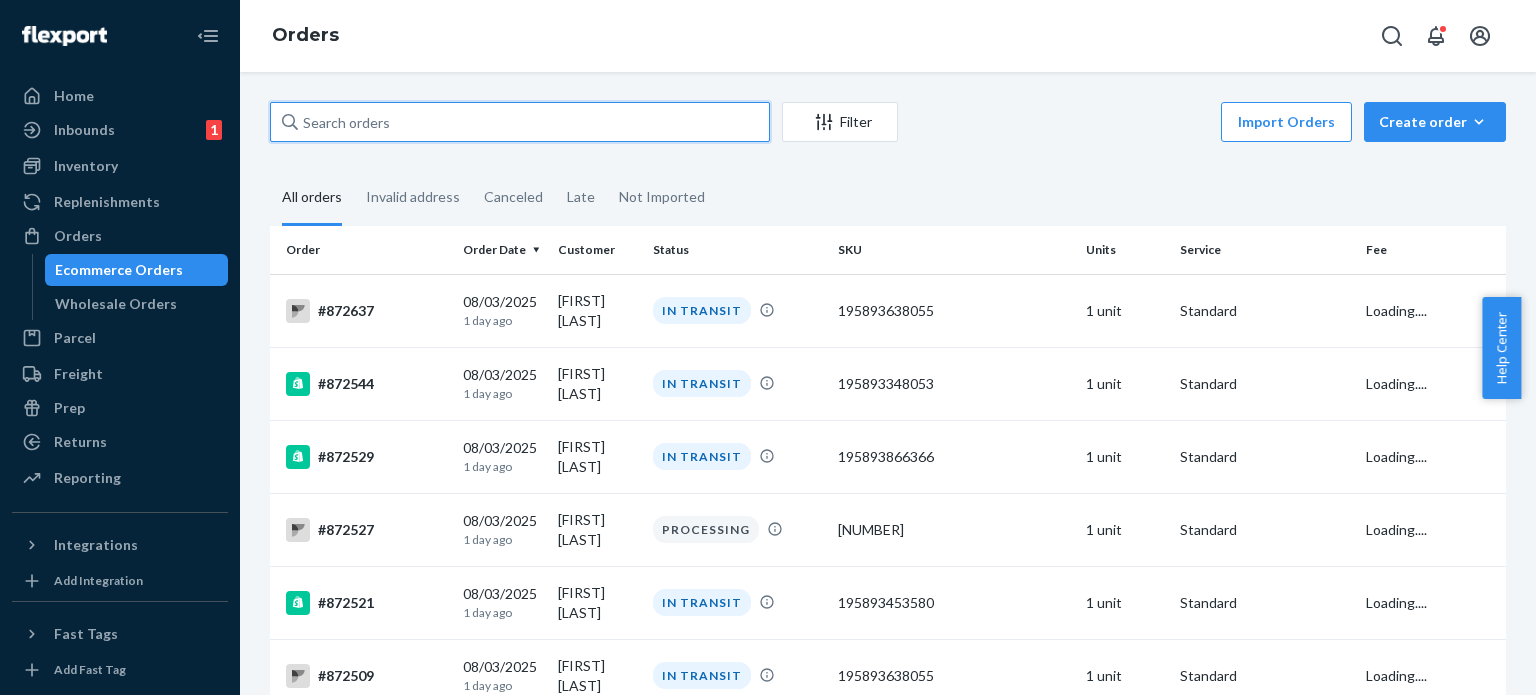 click at bounding box center (520, 122) 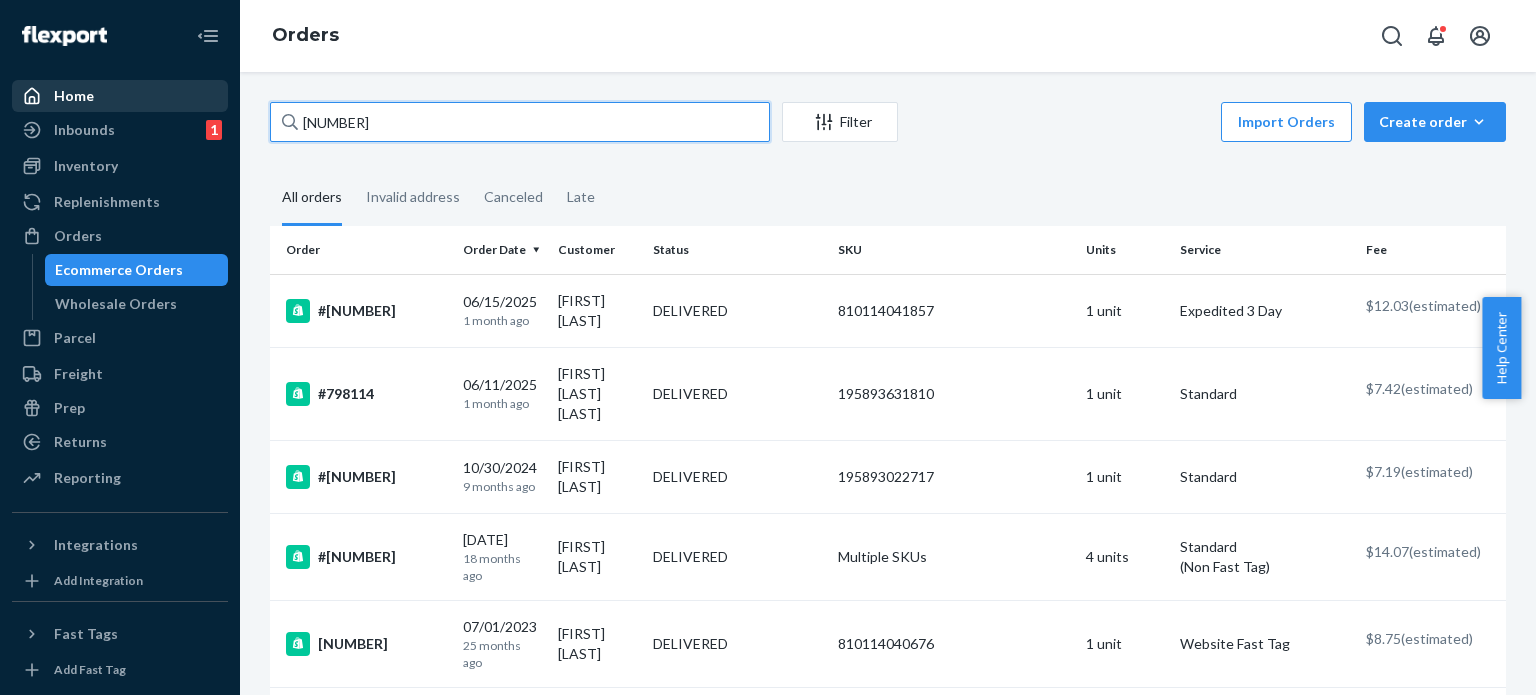 type on "[NUMBER]" 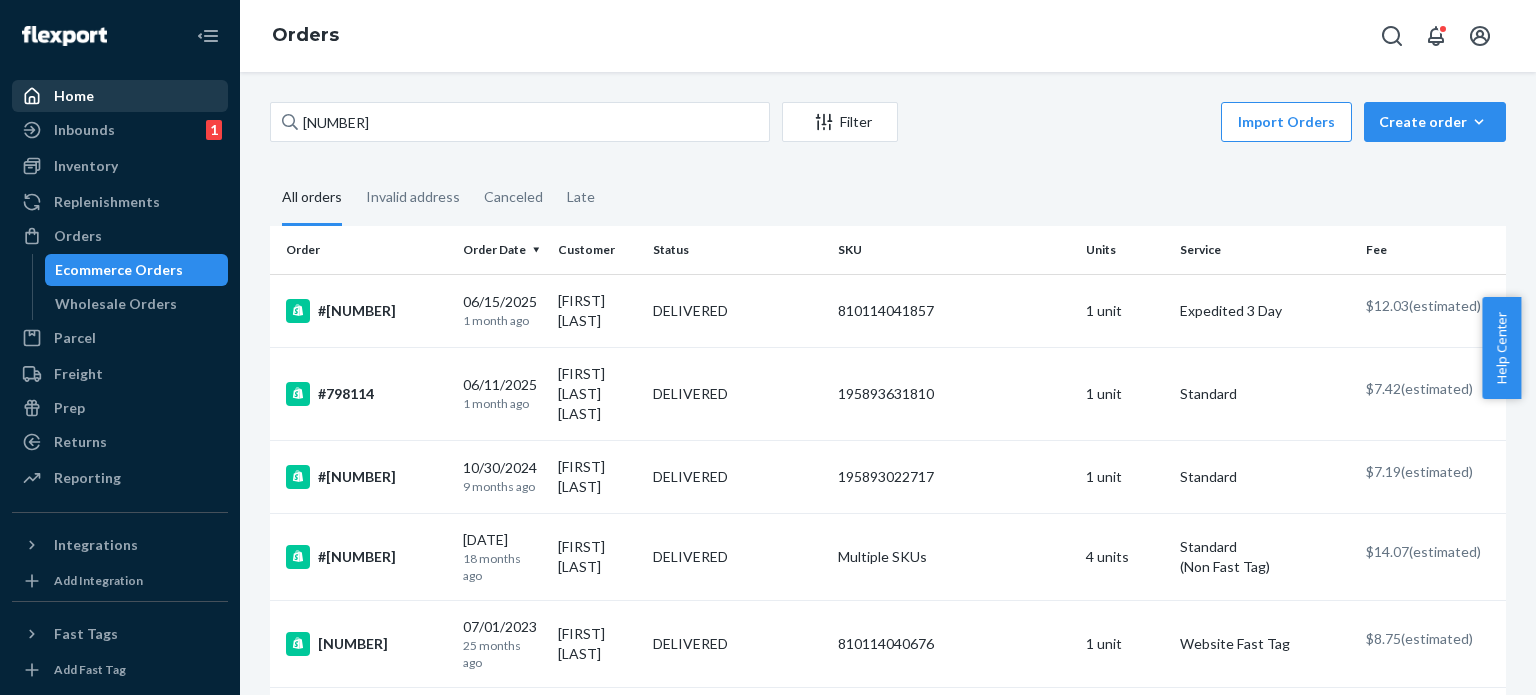 click on "Home" at bounding box center [120, 96] 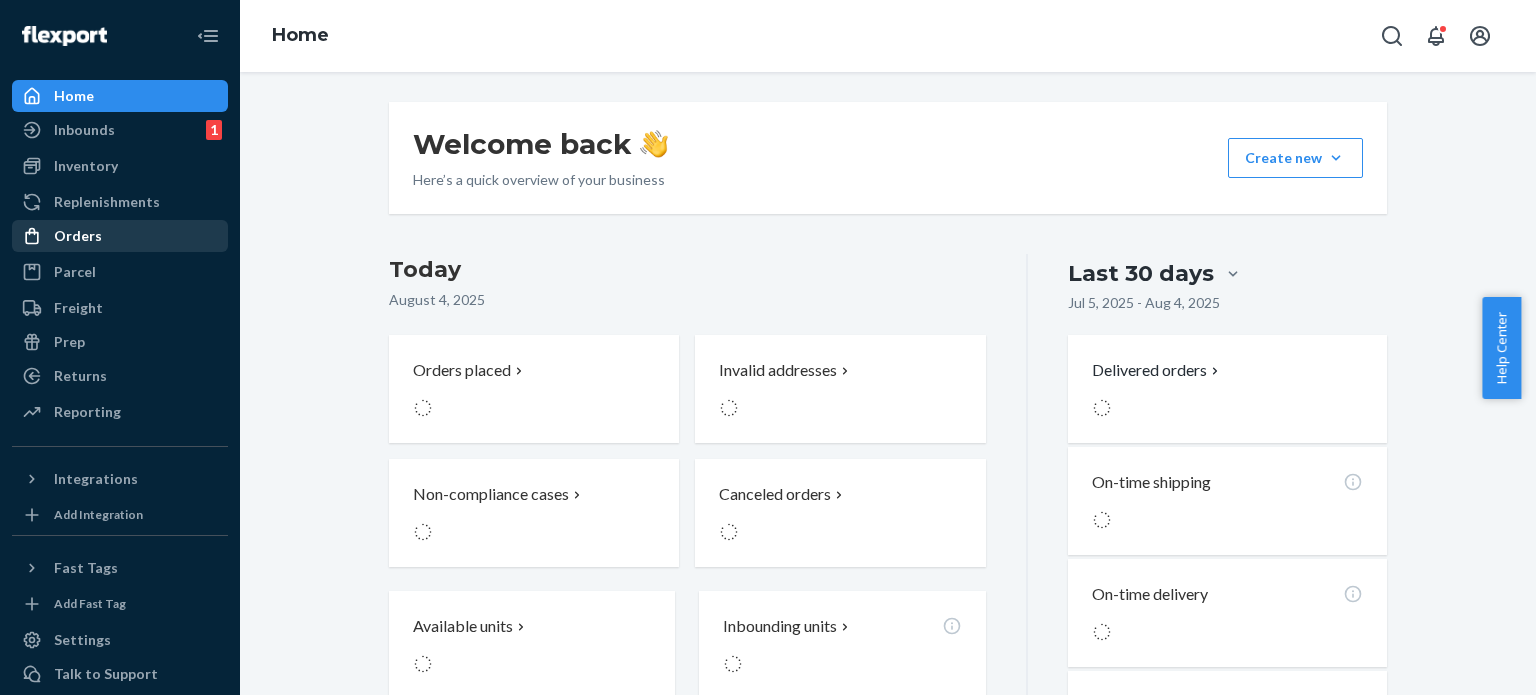 click on "Orders" at bounding box center [78, 236] 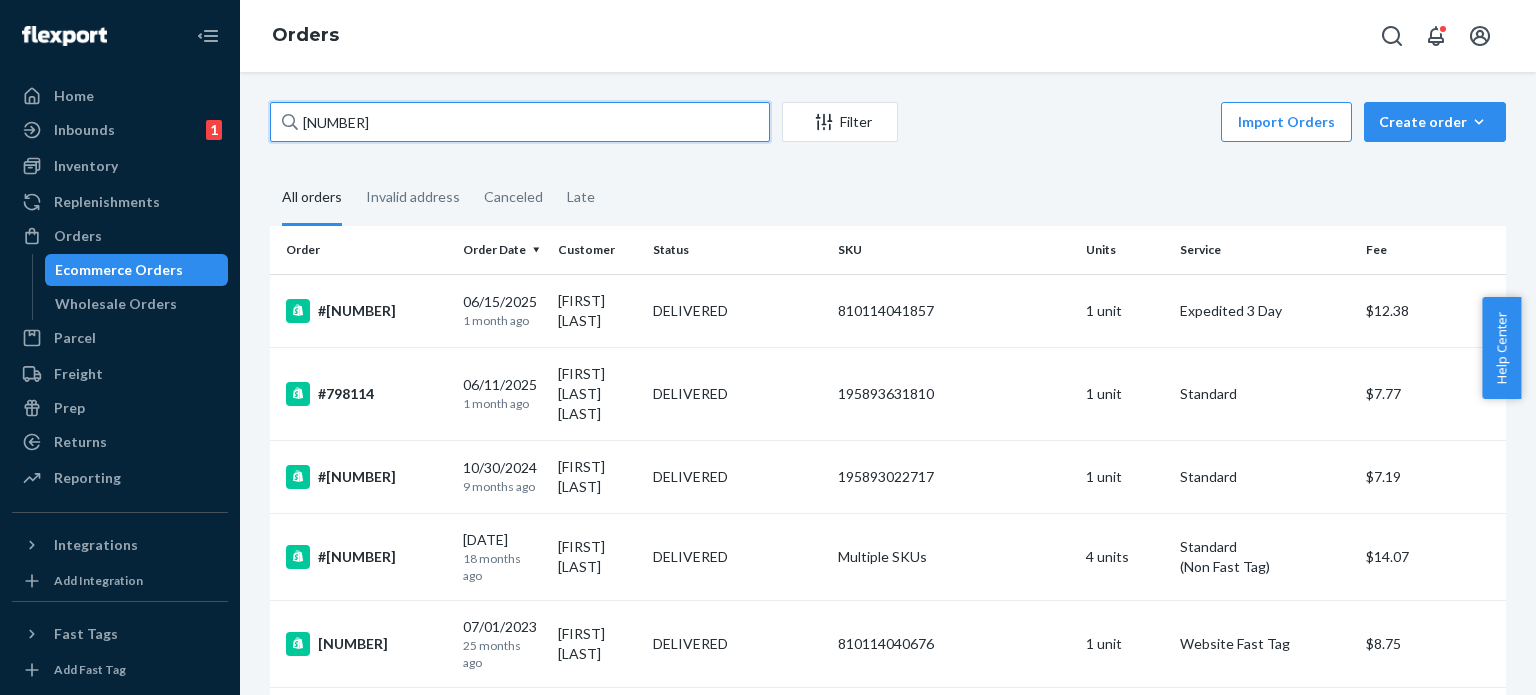 click on "[NUMBER]" at bounding box center [520, 122] 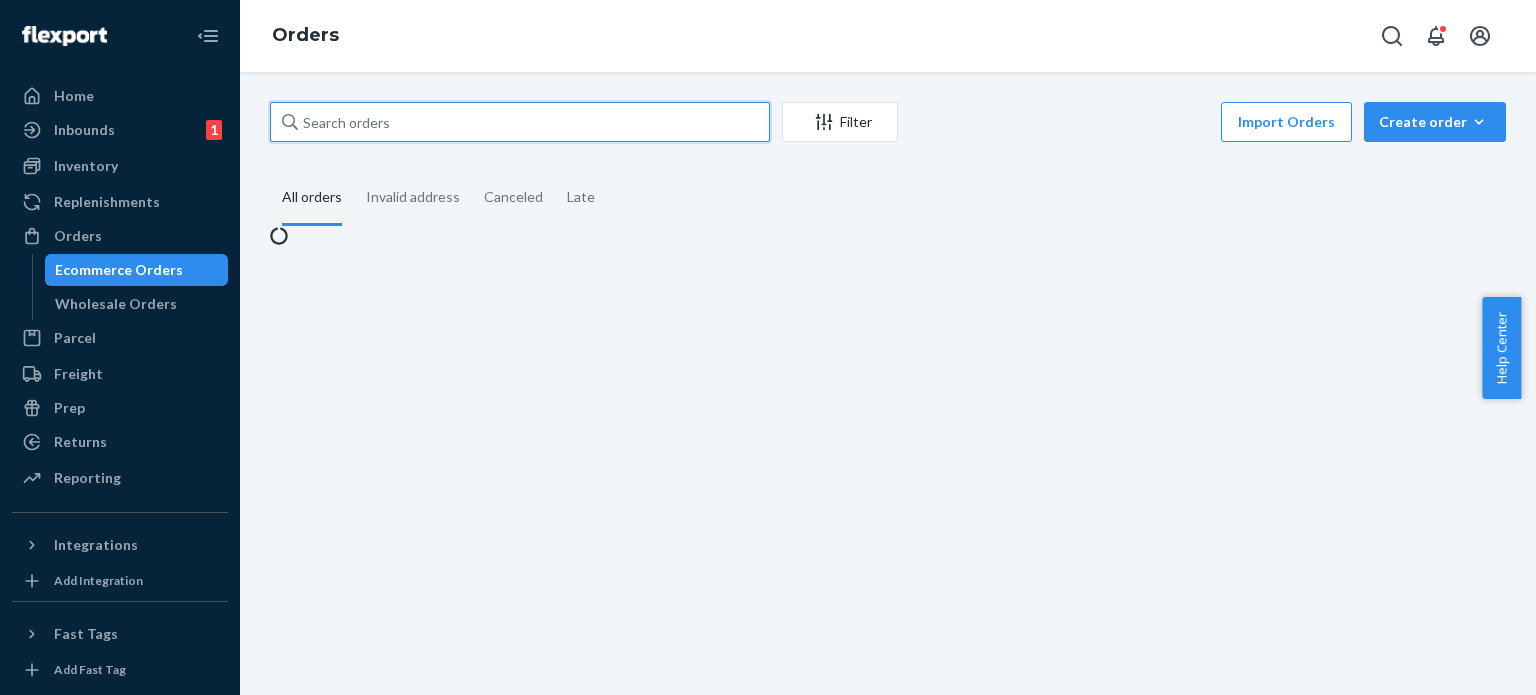 paste on "[NUMBER]" 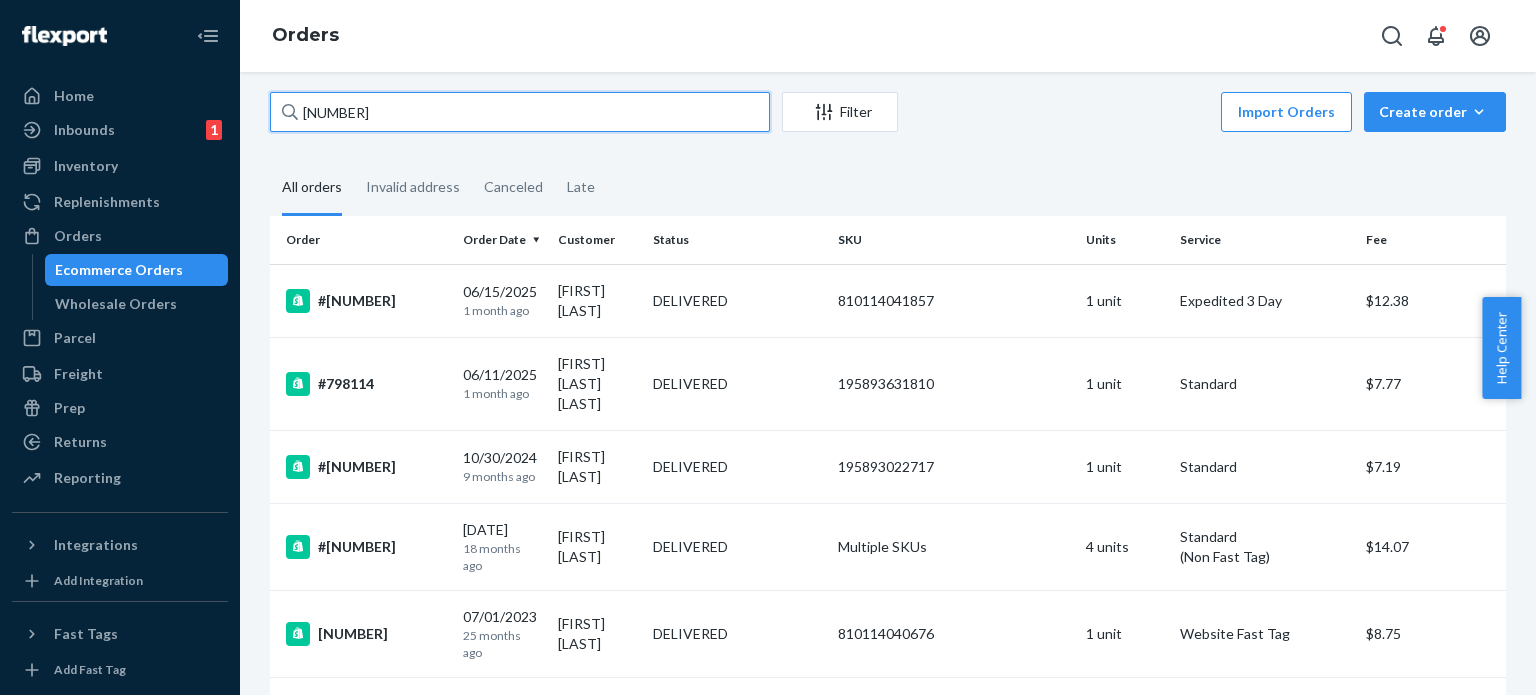 scroll, scrollTop: 0, scrollLeft: 0, axis: both 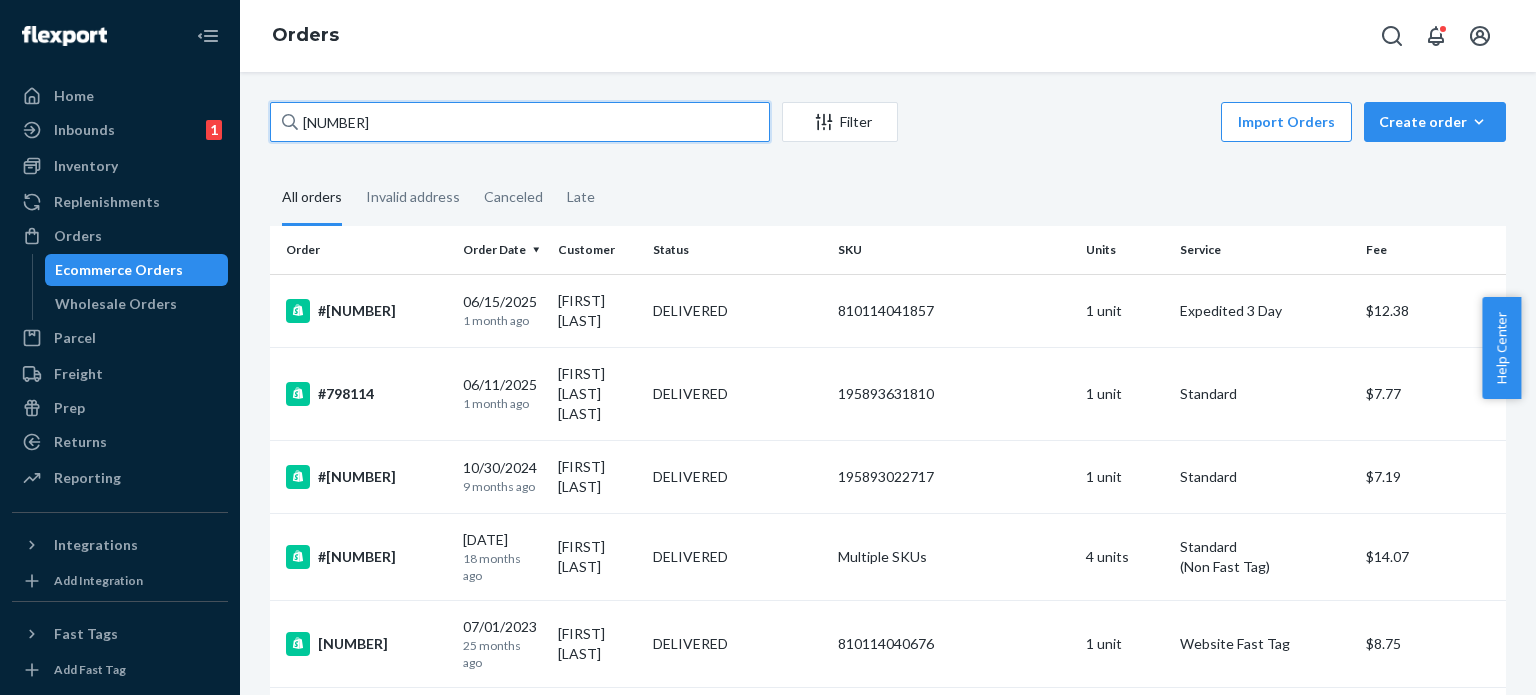 drag, startPoint x: 392, startPoint y: 131, endPoint x: 269, endPoint y: 135, distance: 123.065025 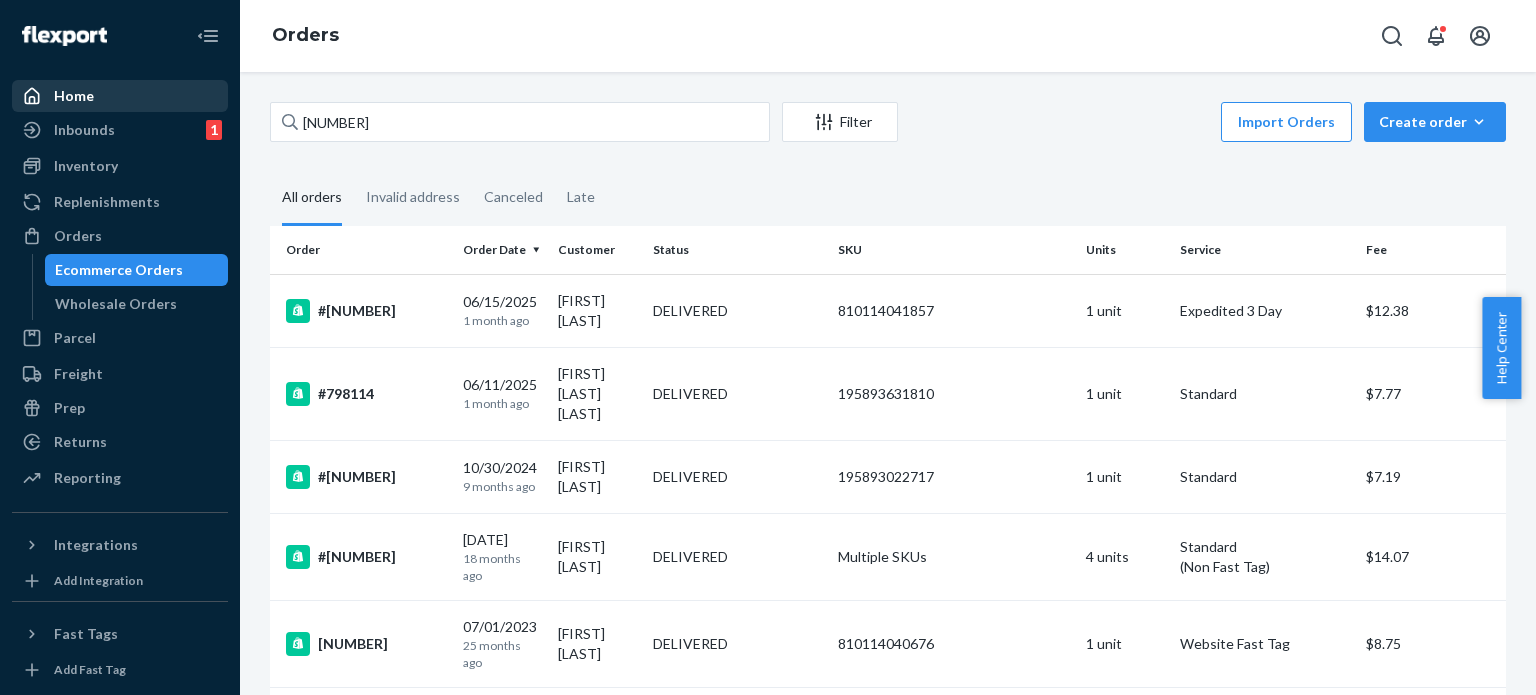 click on "Home" at bounding box center [74, 96] 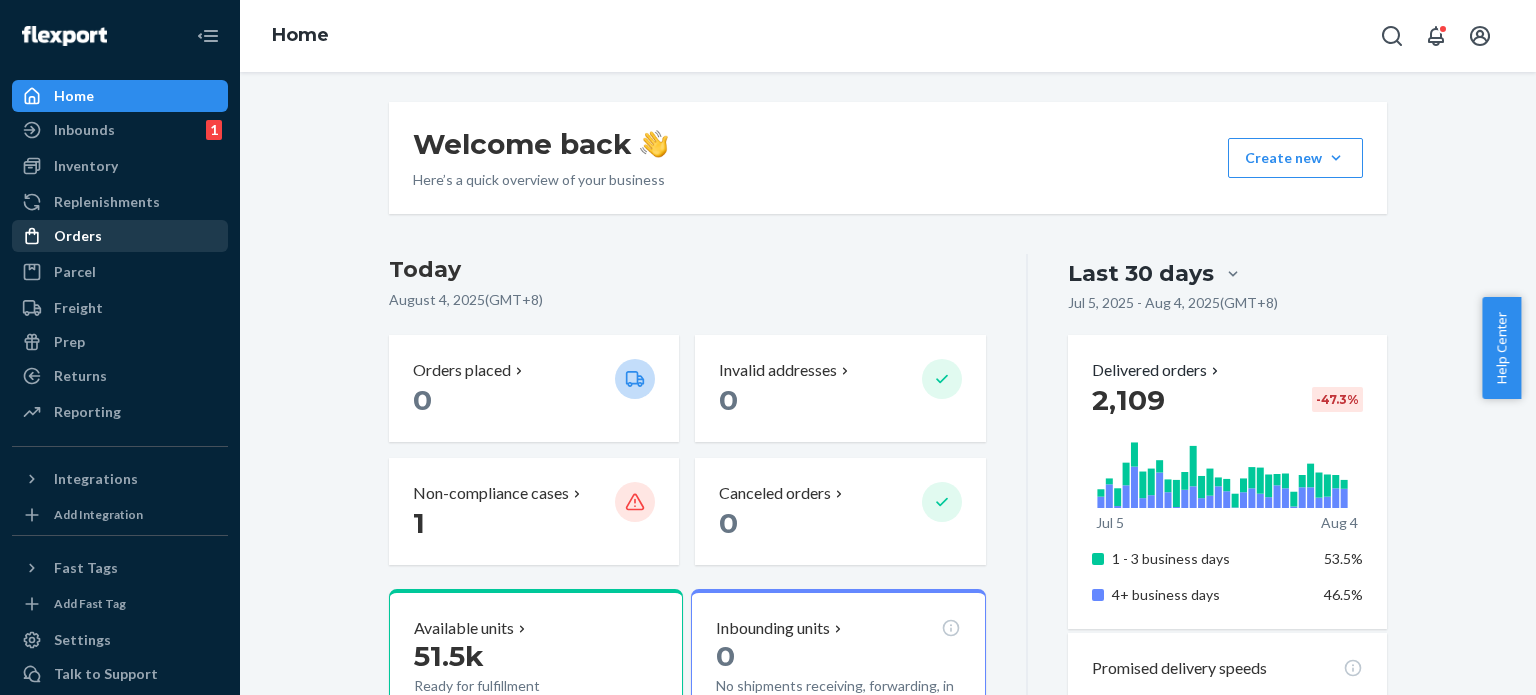 click on "Orders" at bounding box center (78, 236) 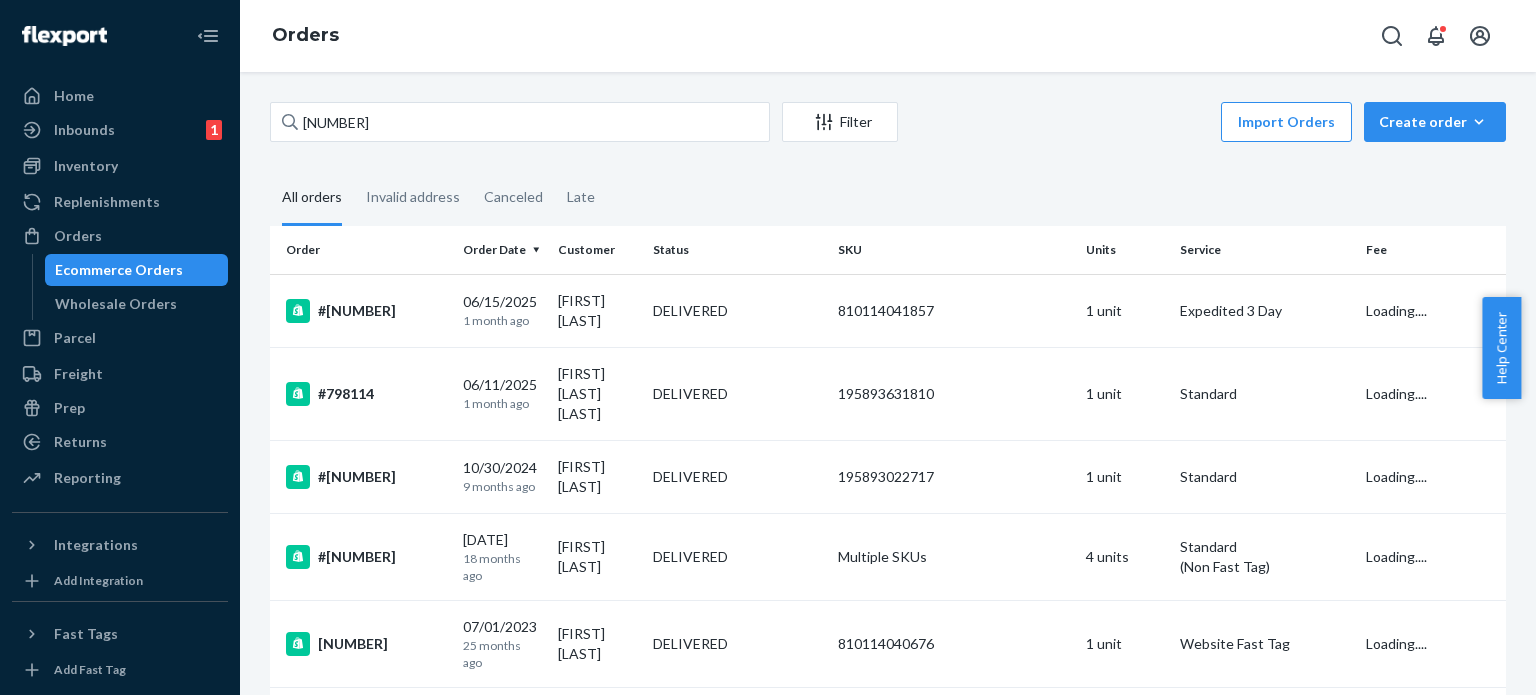 click on "Ecommerce Orders" at bounding box center [119, 270] 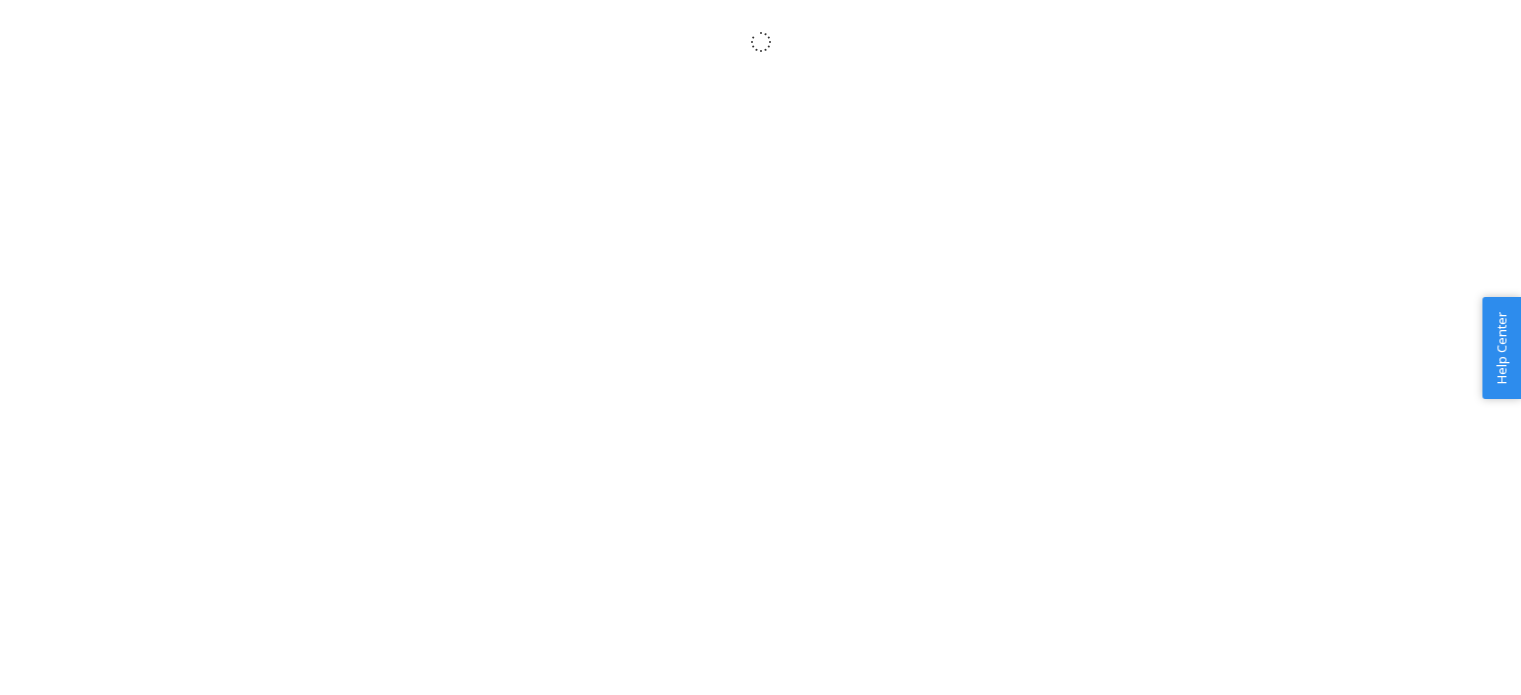 scroll, scrollTop: 0, scrollLeft: 0, axis: both 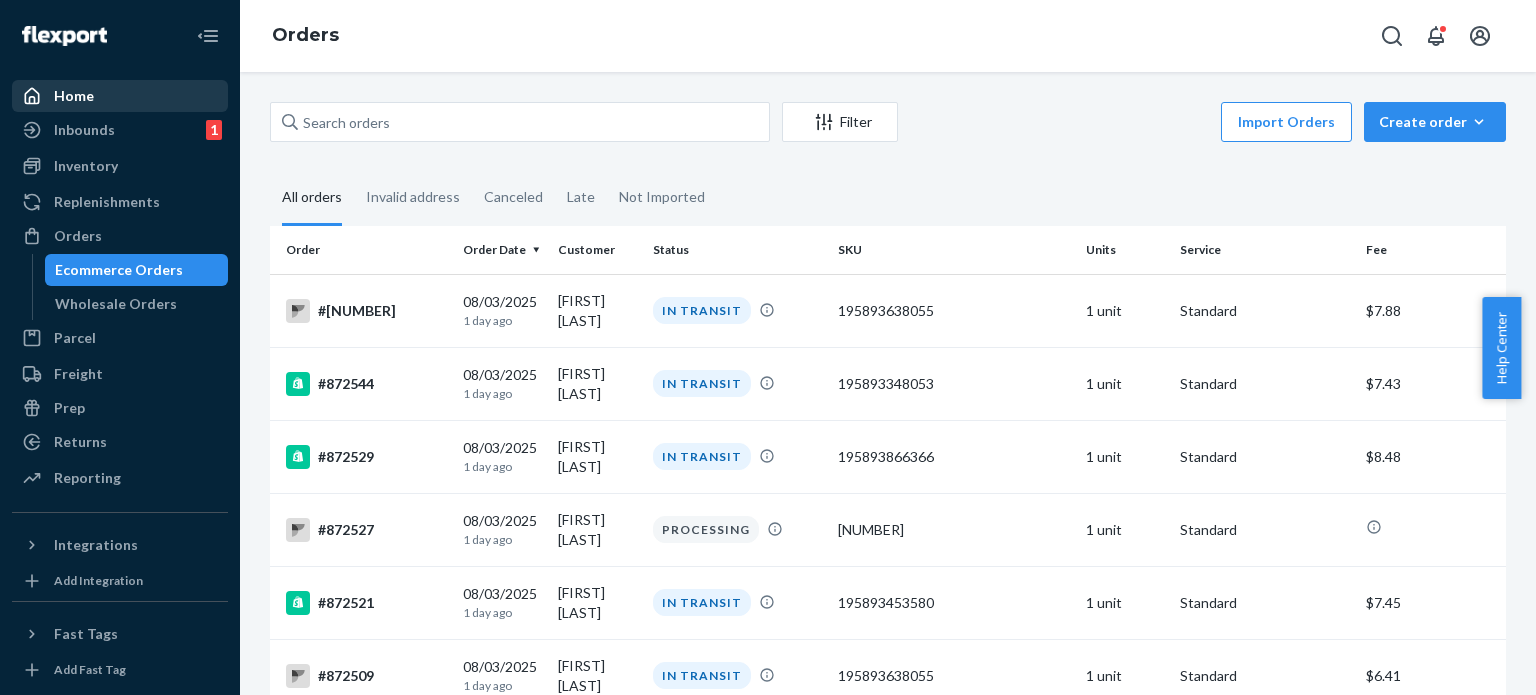 drag, startPoint x: 88, startPoint y: 91, endPoint x: 95, endPoint y: 105, distance: 15.652476 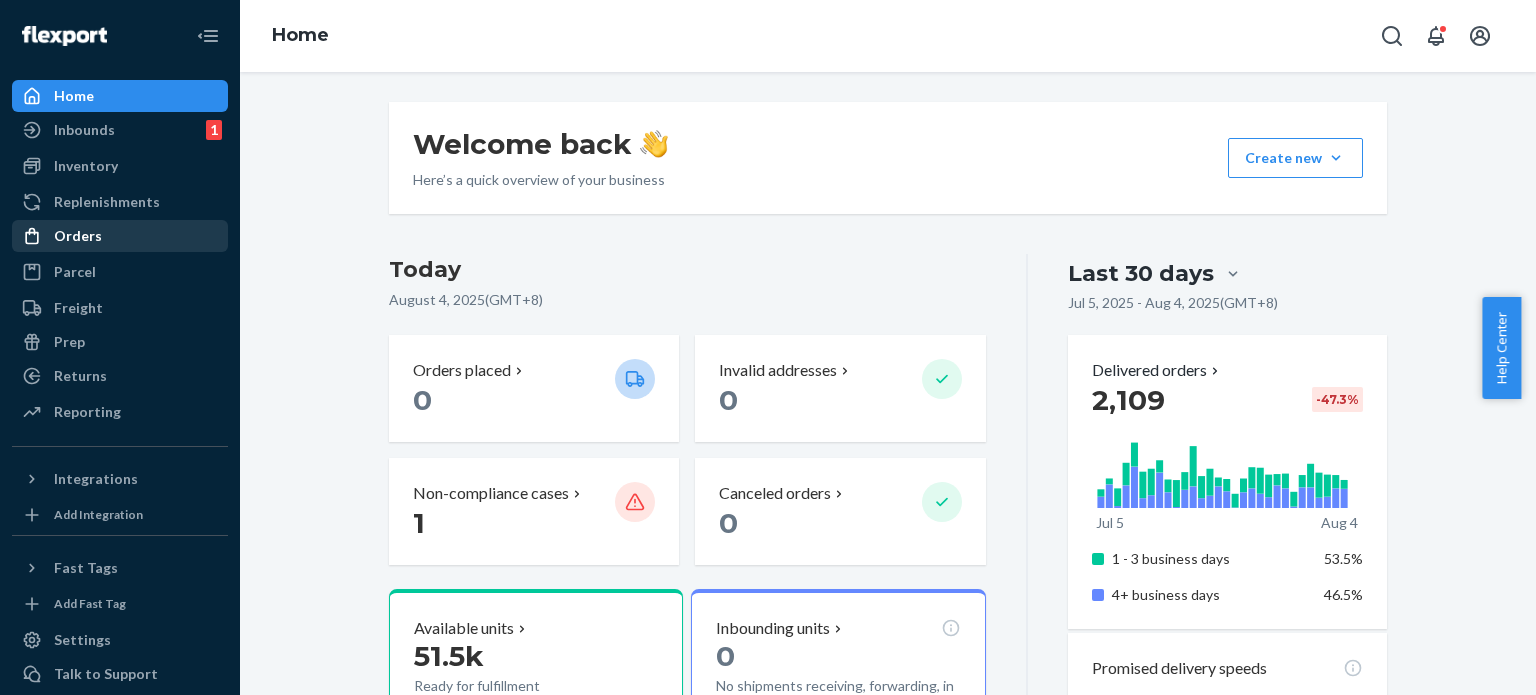 click on "Orders" at bounding box center [120, 236] 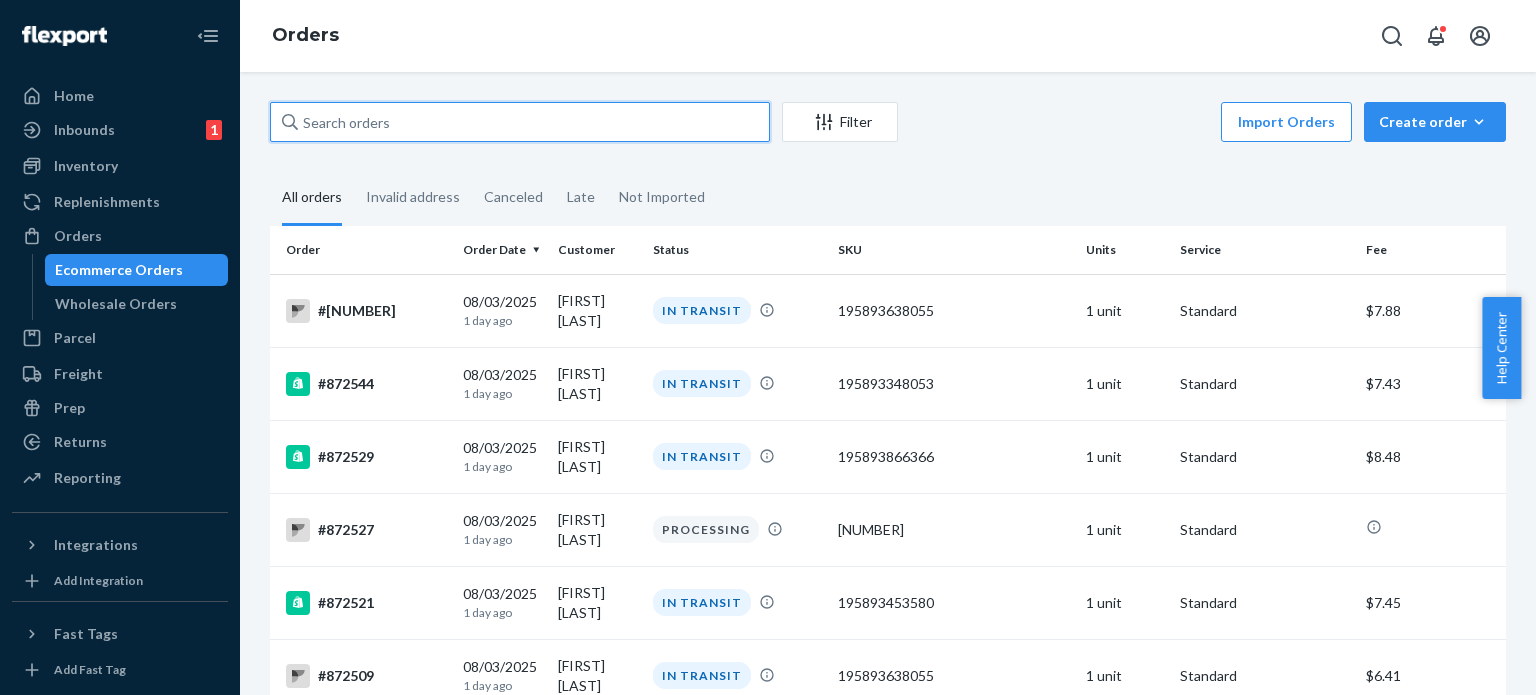 click at bounding box center [520, 122] 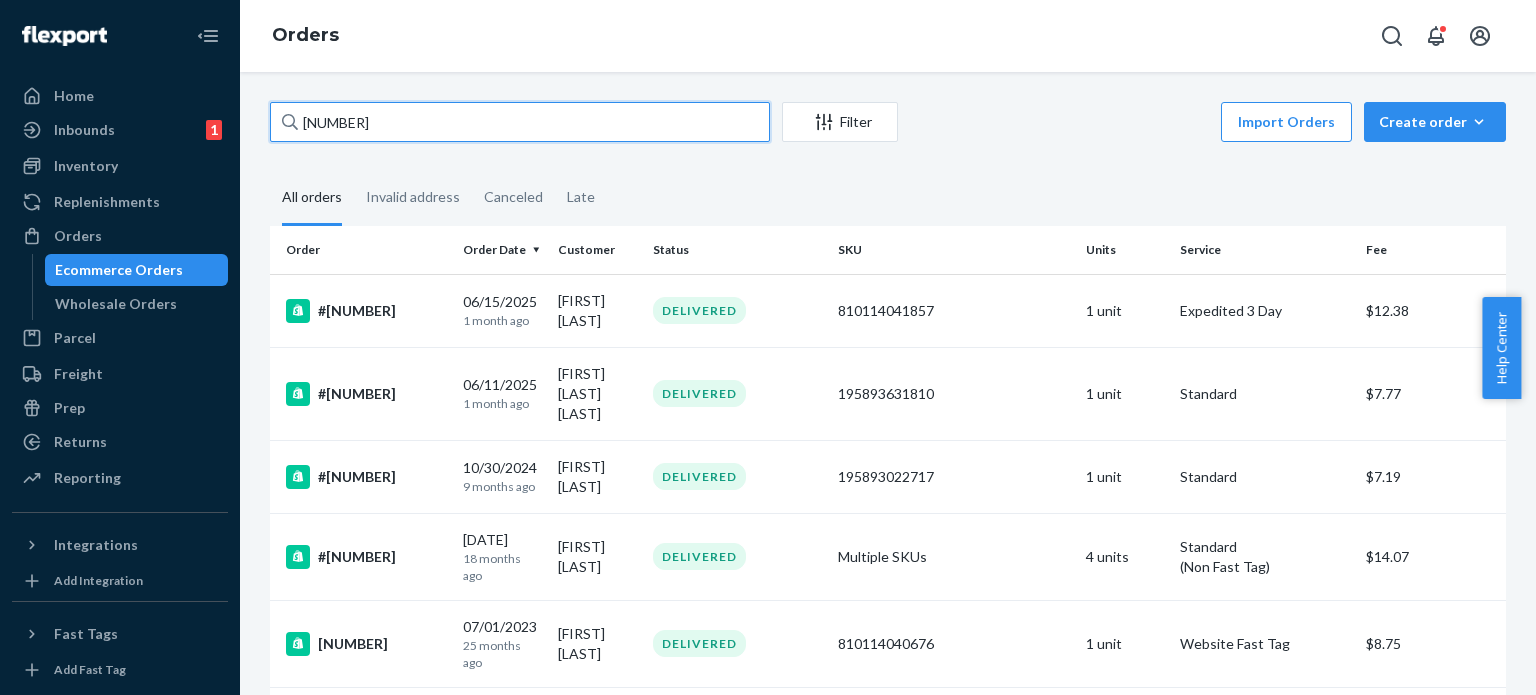 drag, startPoint x: 508, startPoint y: 128, endPoint x: 293, endPoint y: 128, distance: 215 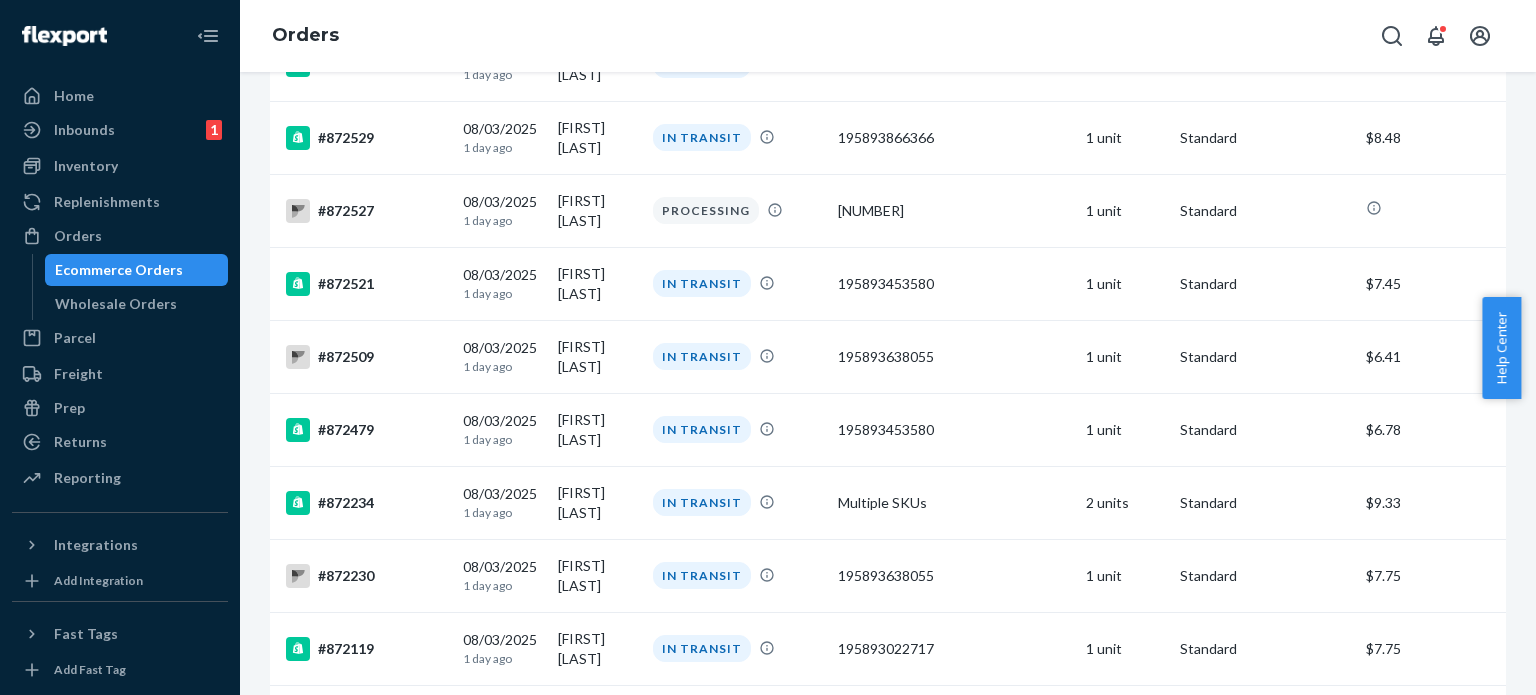 scroll, scrollTop: 0, scrollLeft: 0, axis: both 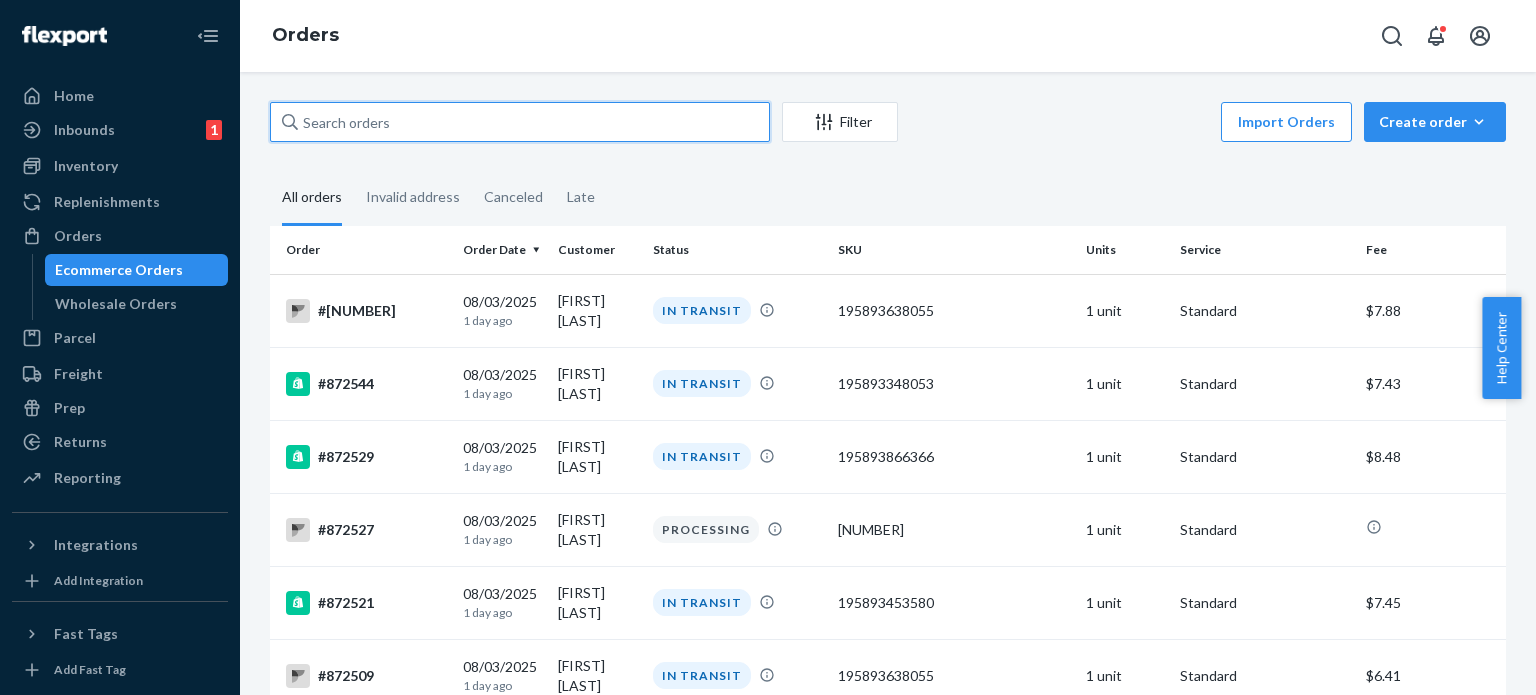 click at bounding box center (520, 122) 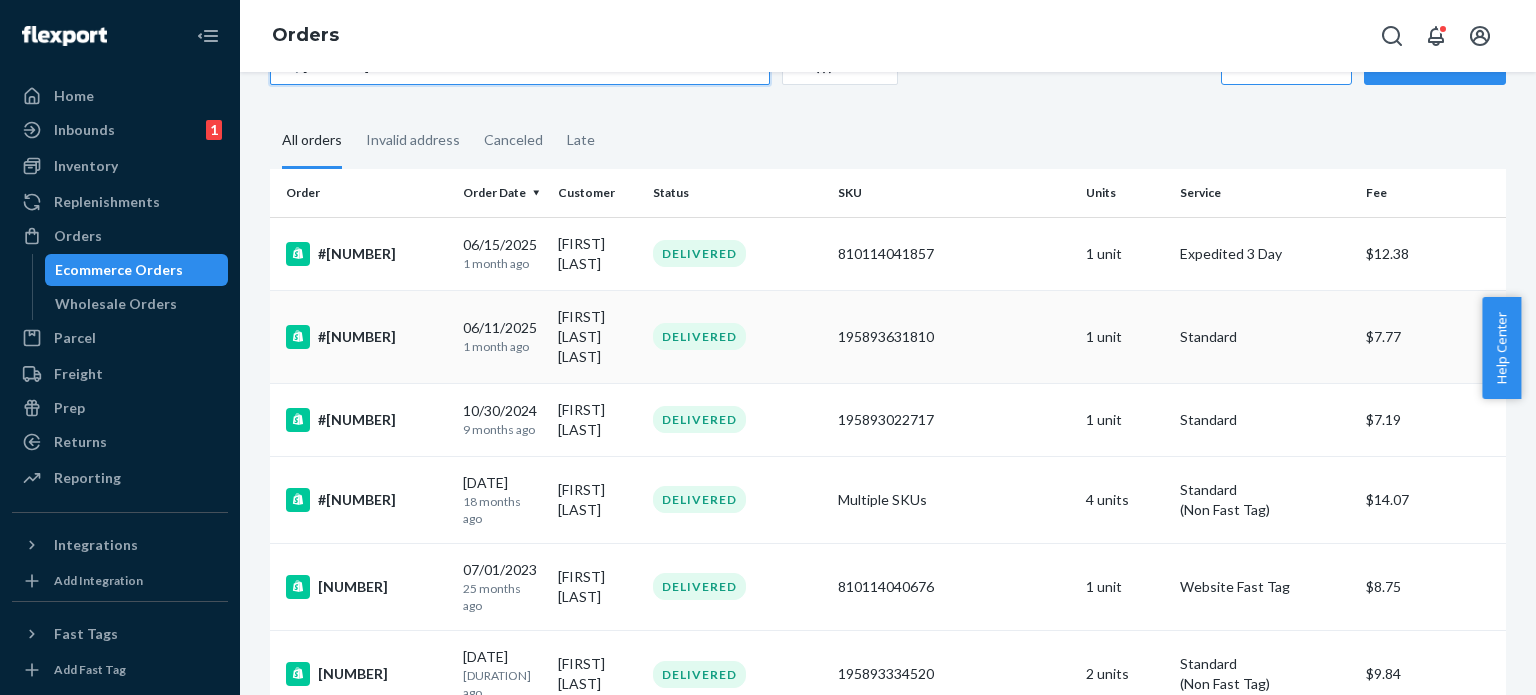 scroll, scrollTop: 0, scrollLeft: 0, axis: both 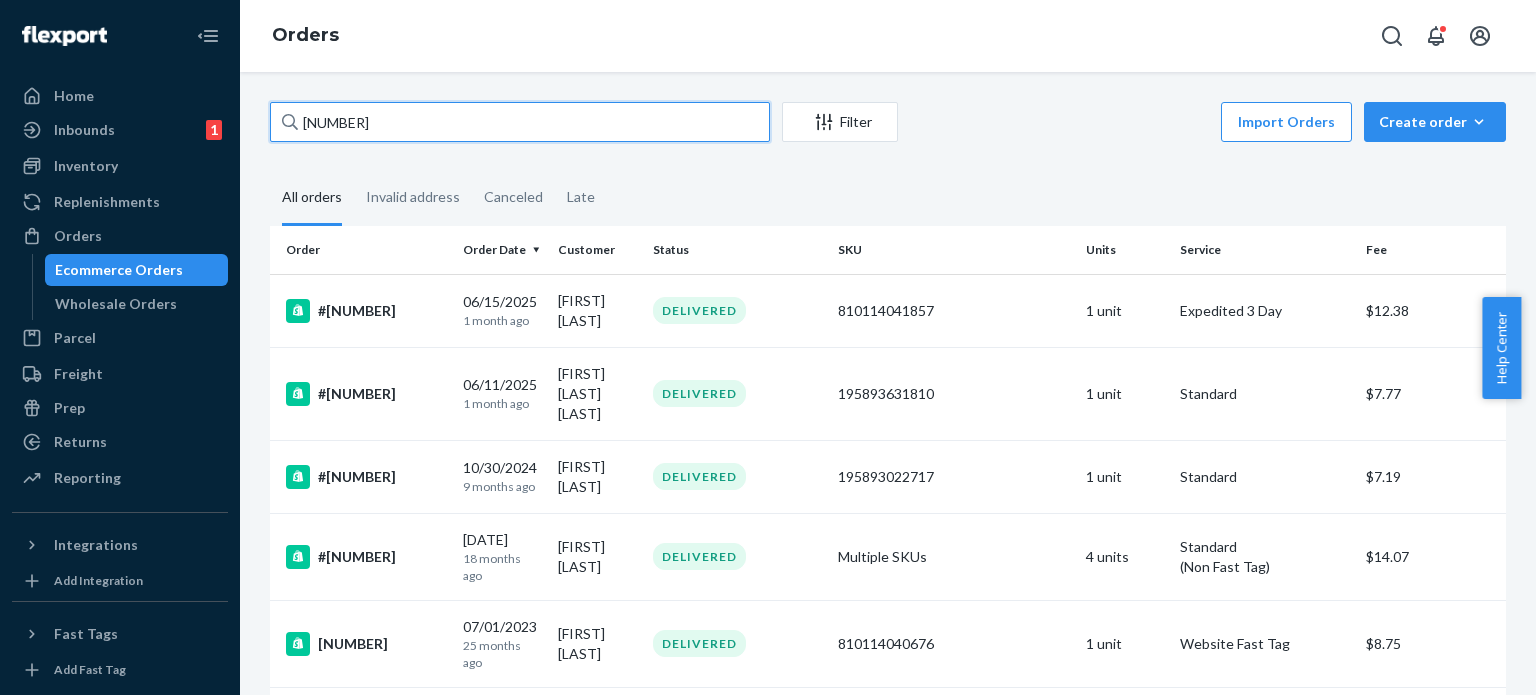 type on "[NUMBER]" 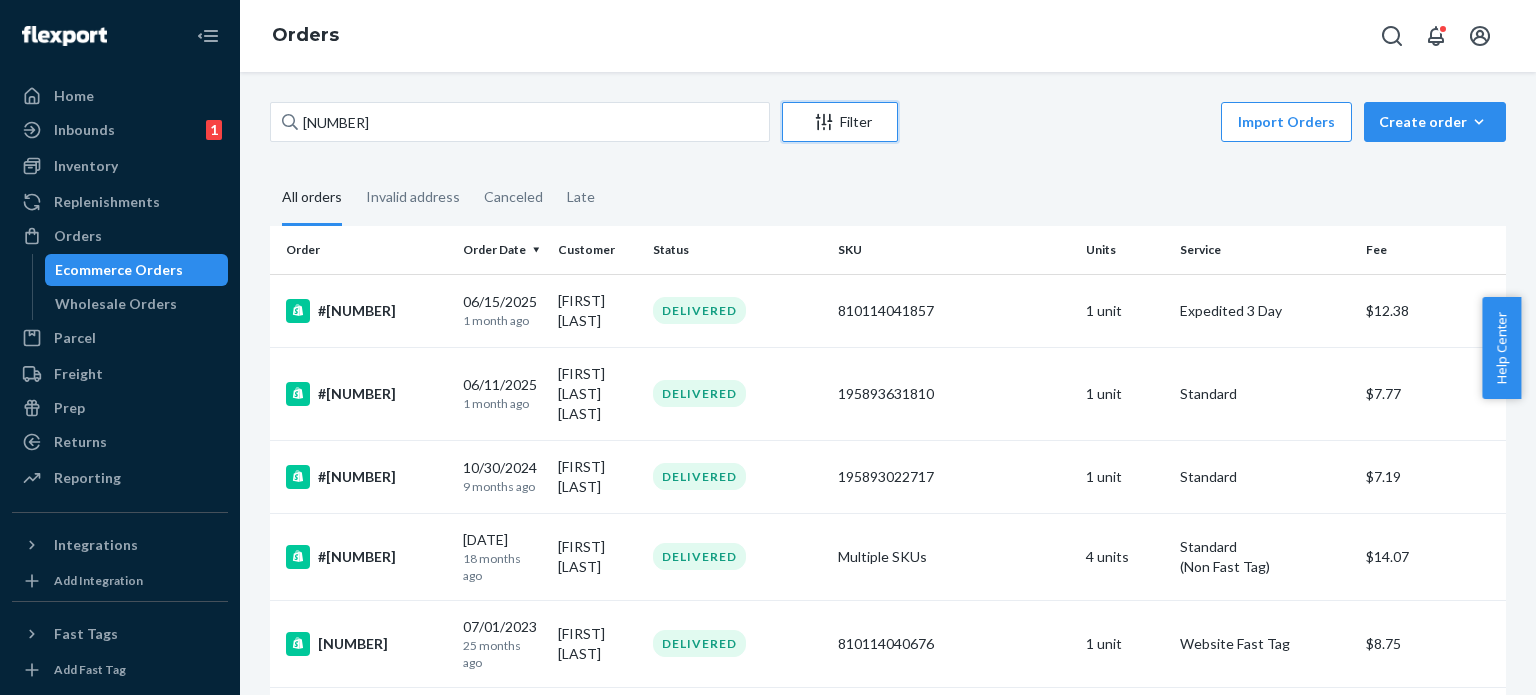 click on "Filter" at bounding box center (840, 122) 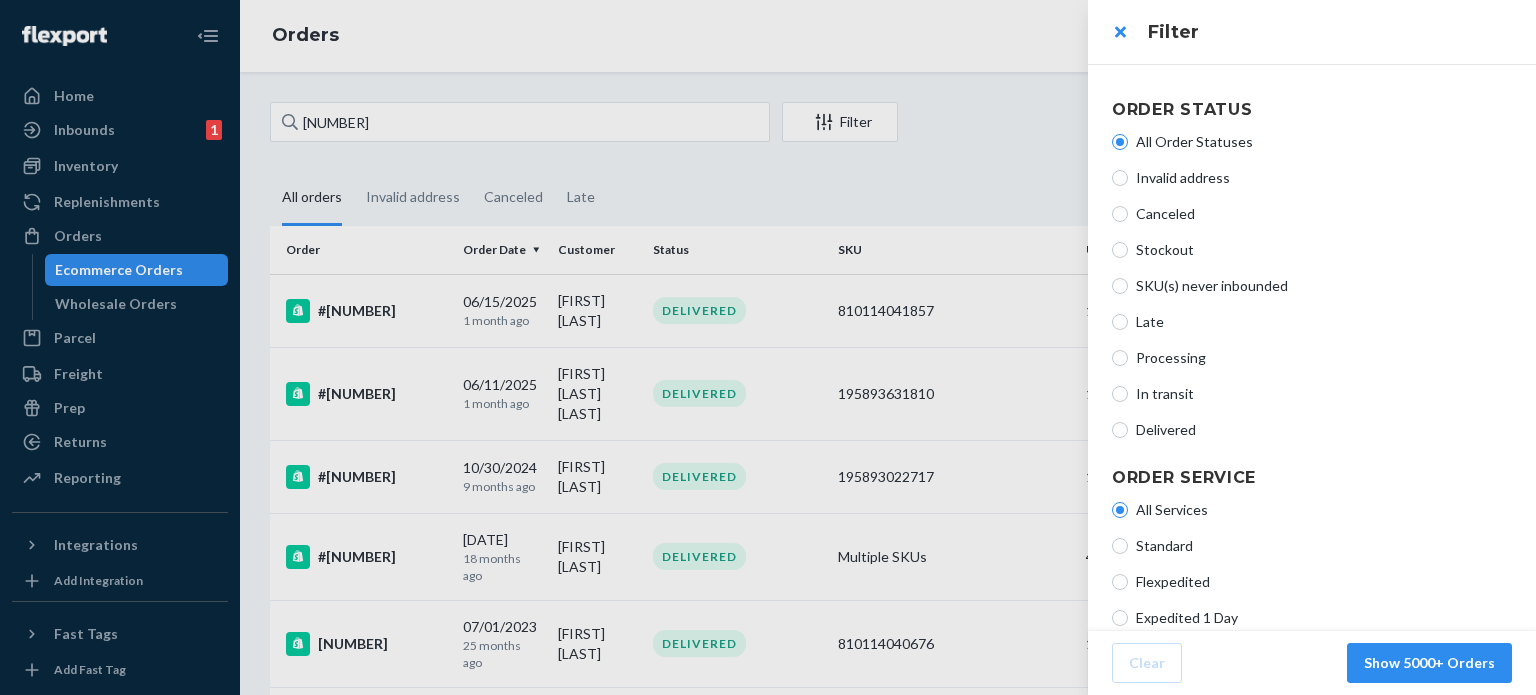 click at bounding box center [768, 347] 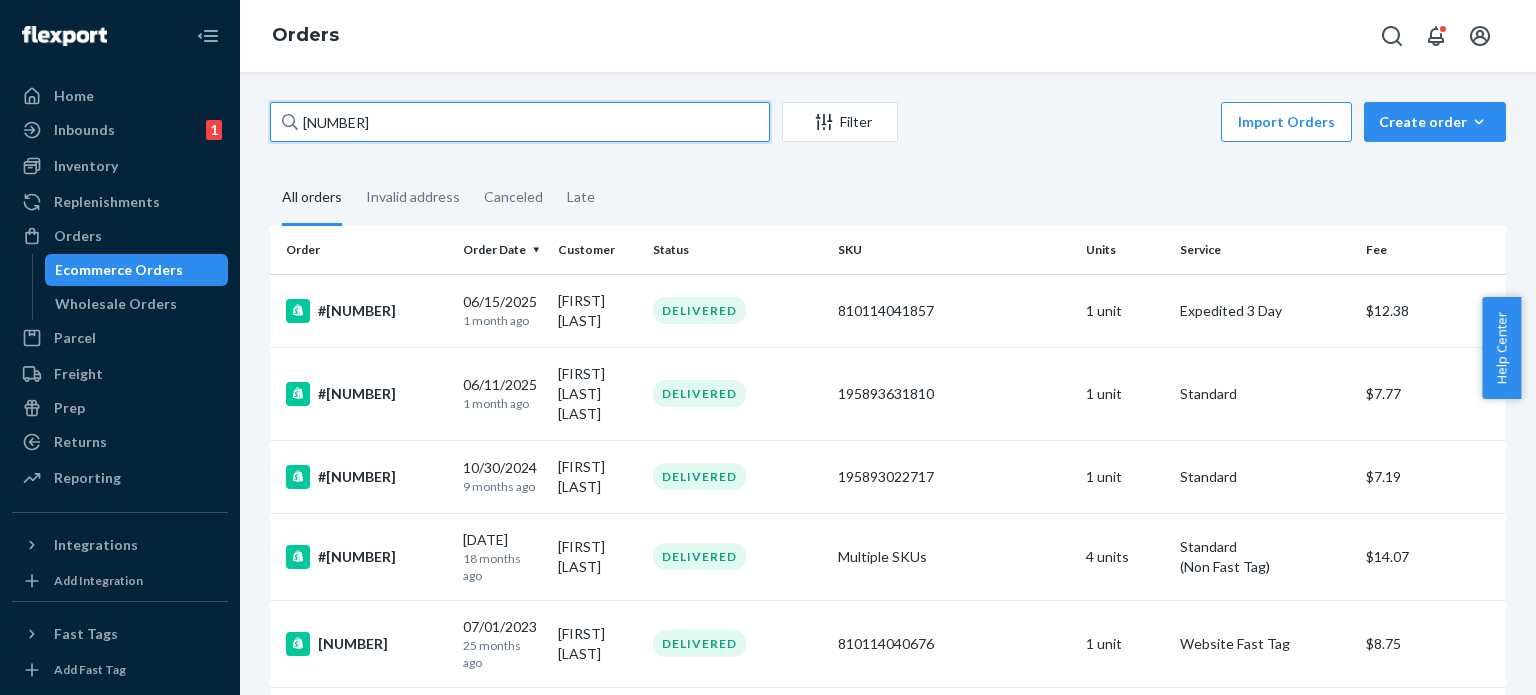 click on "[NUMBER]" at bounding box center [520, 122] 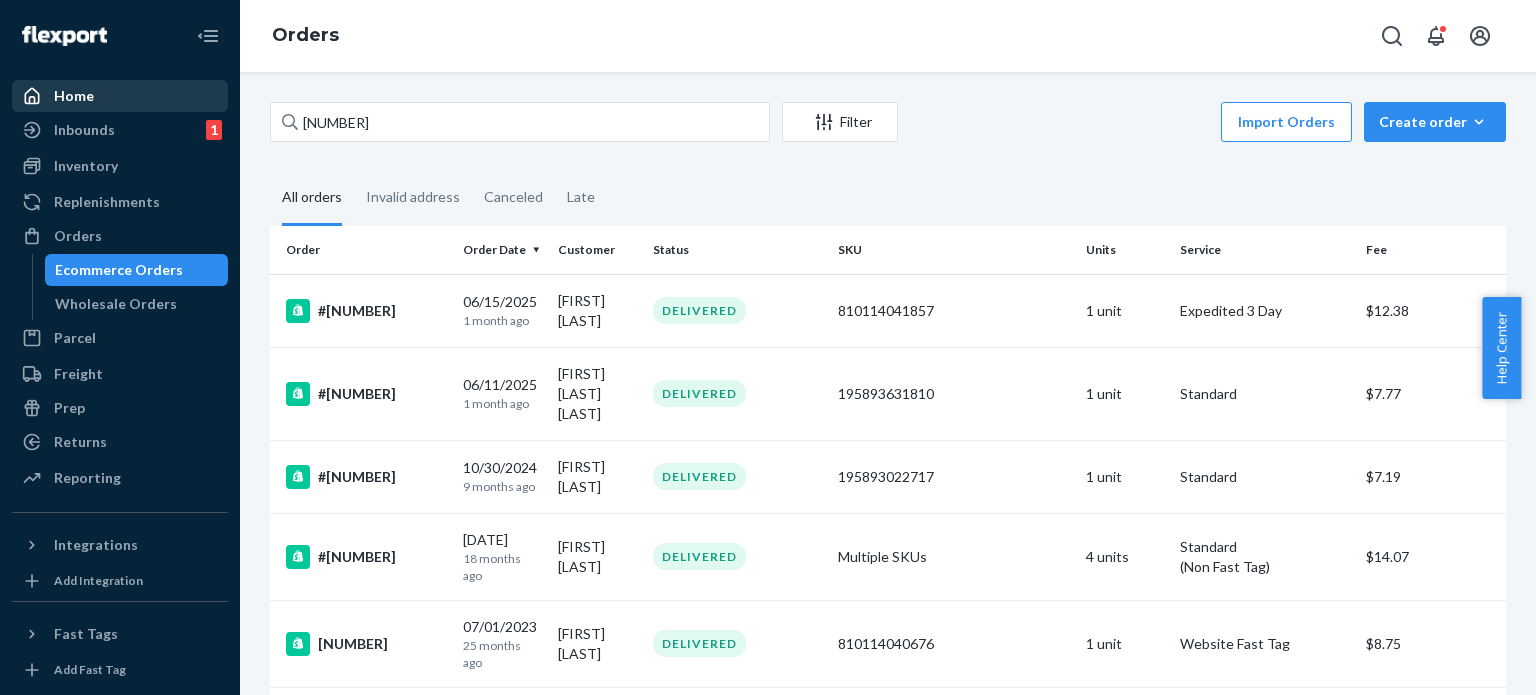 click on "Home" at bounding box center (120, 96) 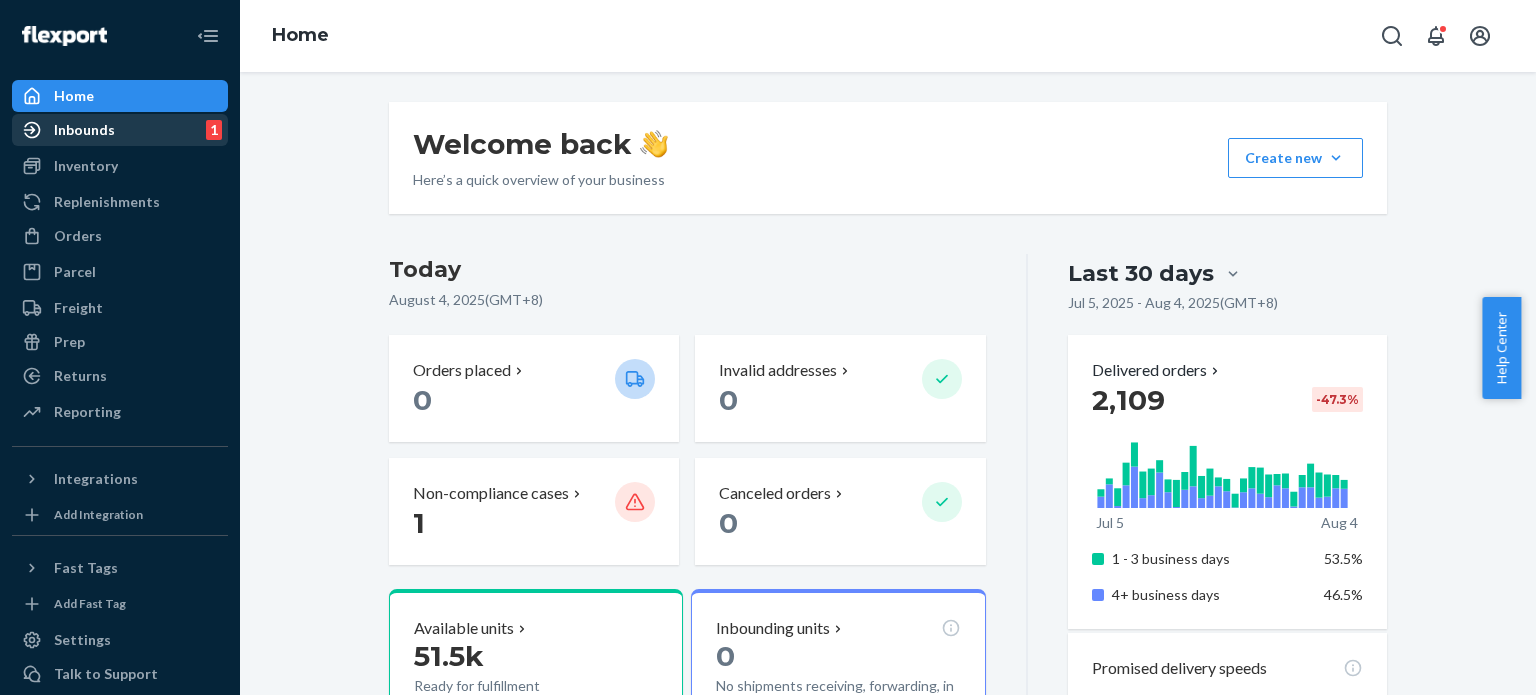 click on "Inbounds 1" at bounding box center (120, 130) 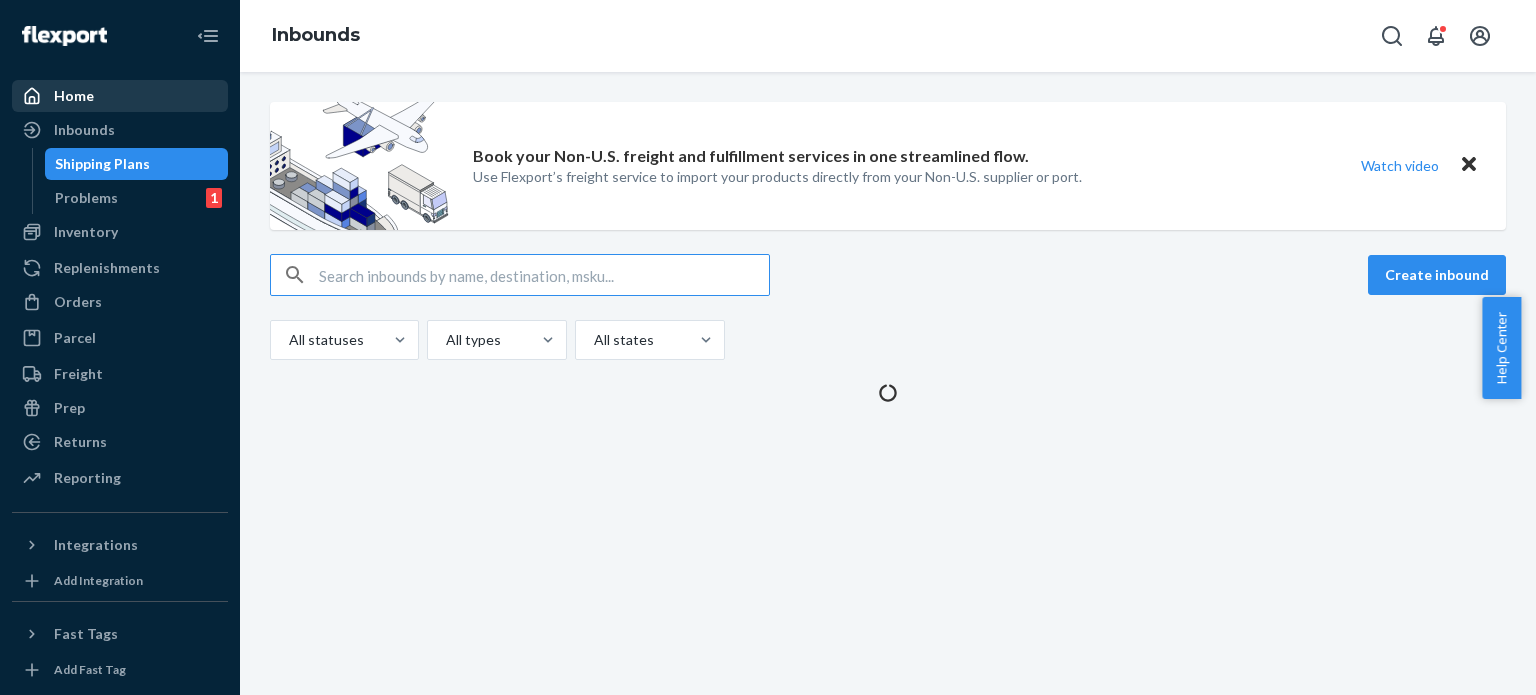click on "Home" at bounding box center [120, 96] 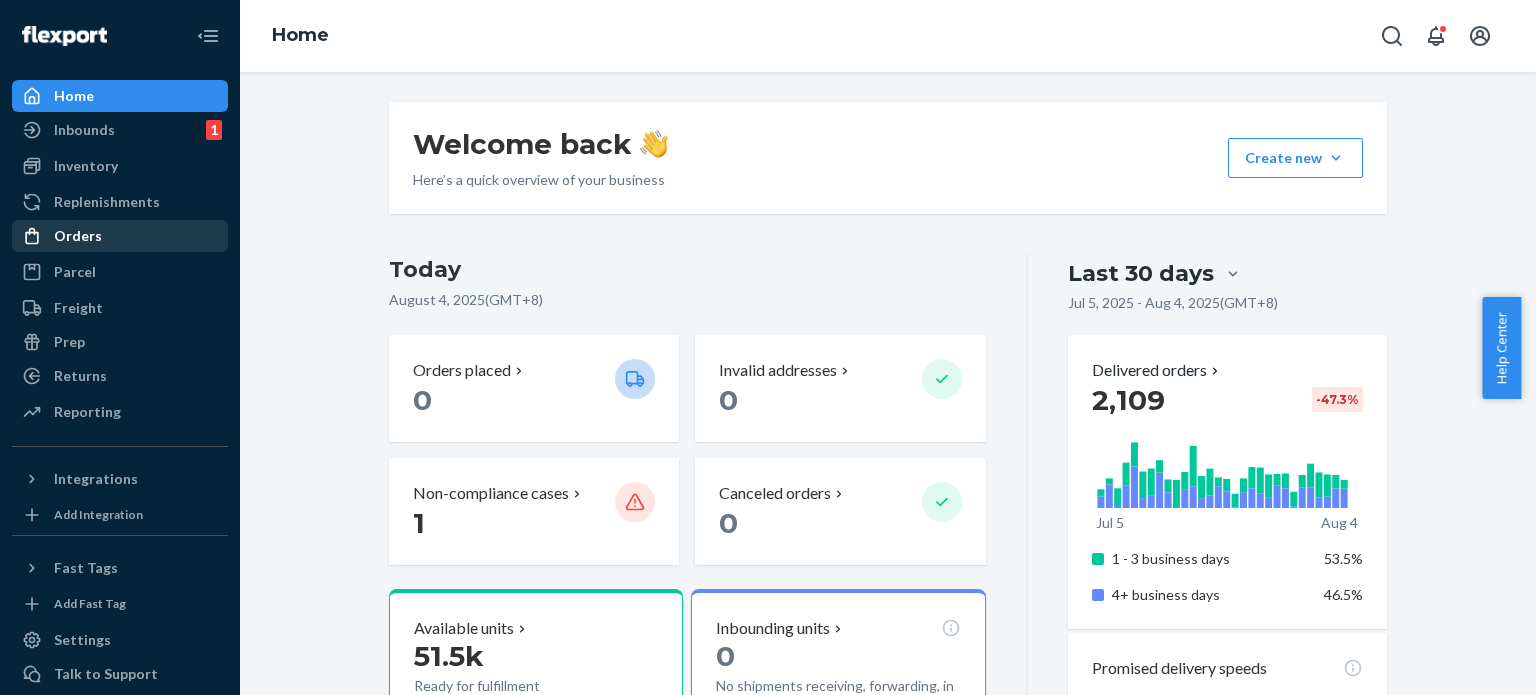 click on "Orders" at bounding box center [120, 236] 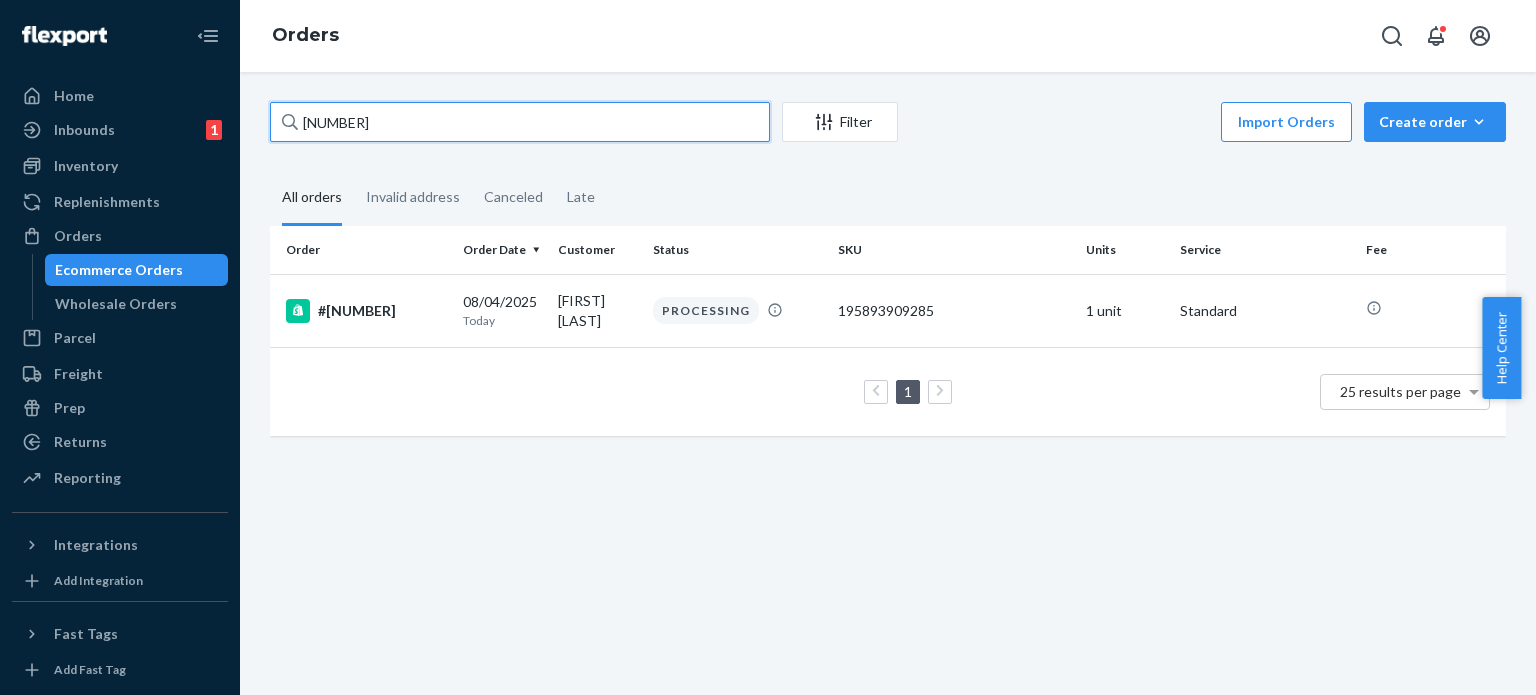 click on "[NUMBER]" at bounding box center (520, 122) 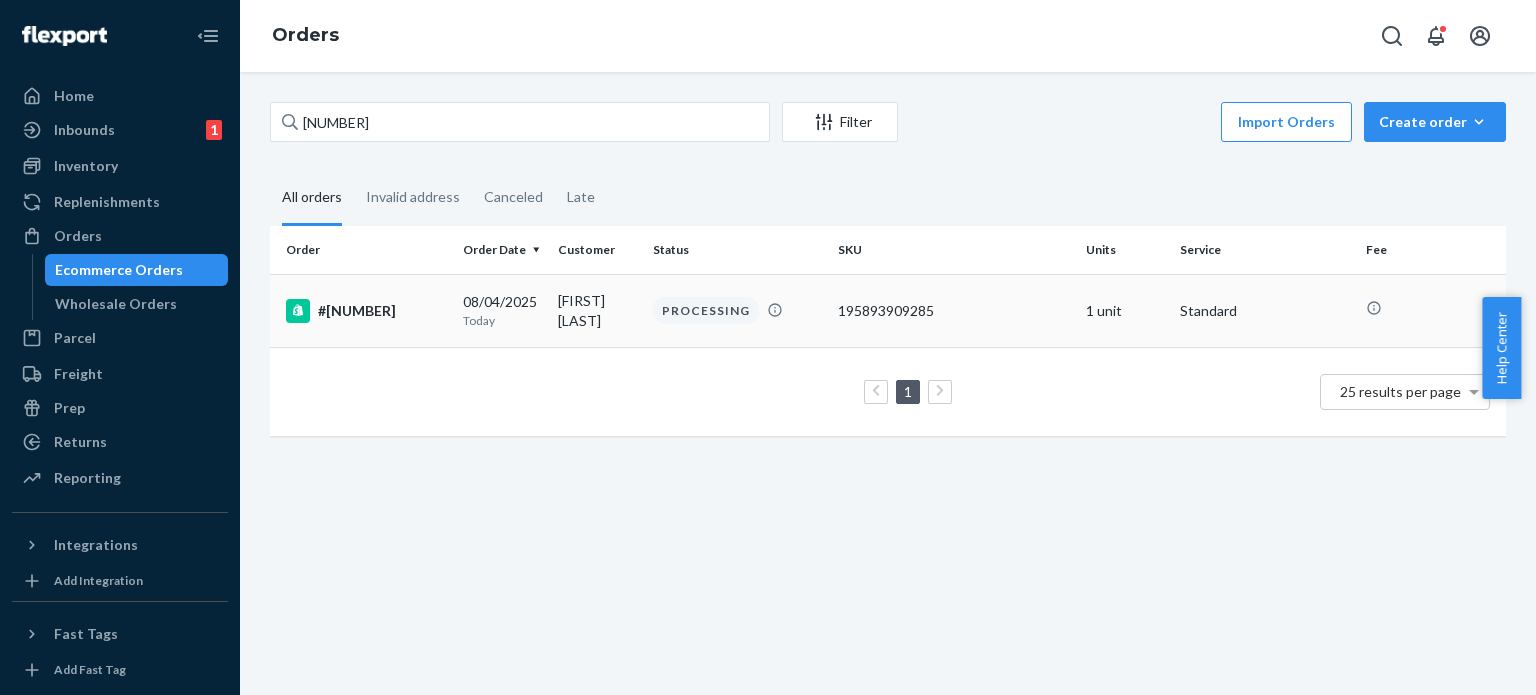 click on "#873461" at bounding box center [366, 311] 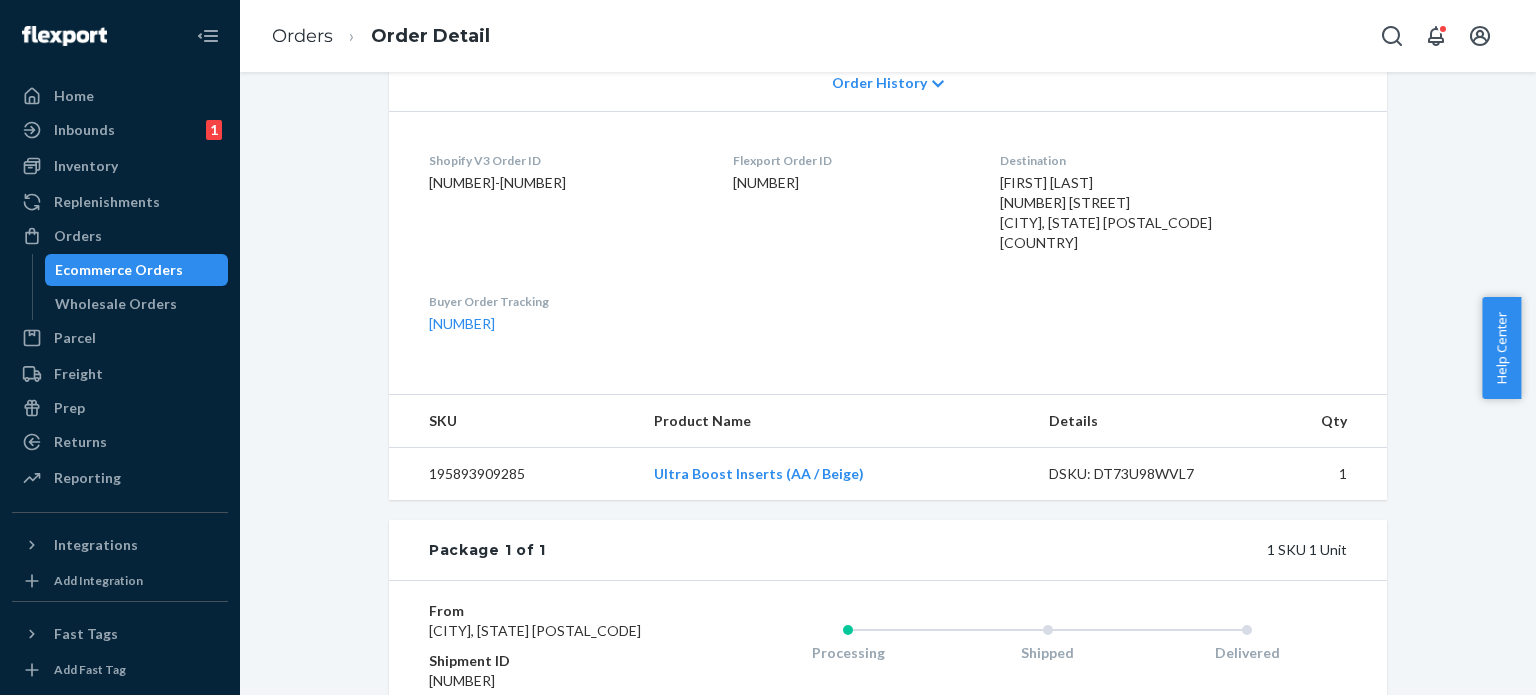 scroll, scrollTop: 439, scrollLeft: 0, axis: vertical 